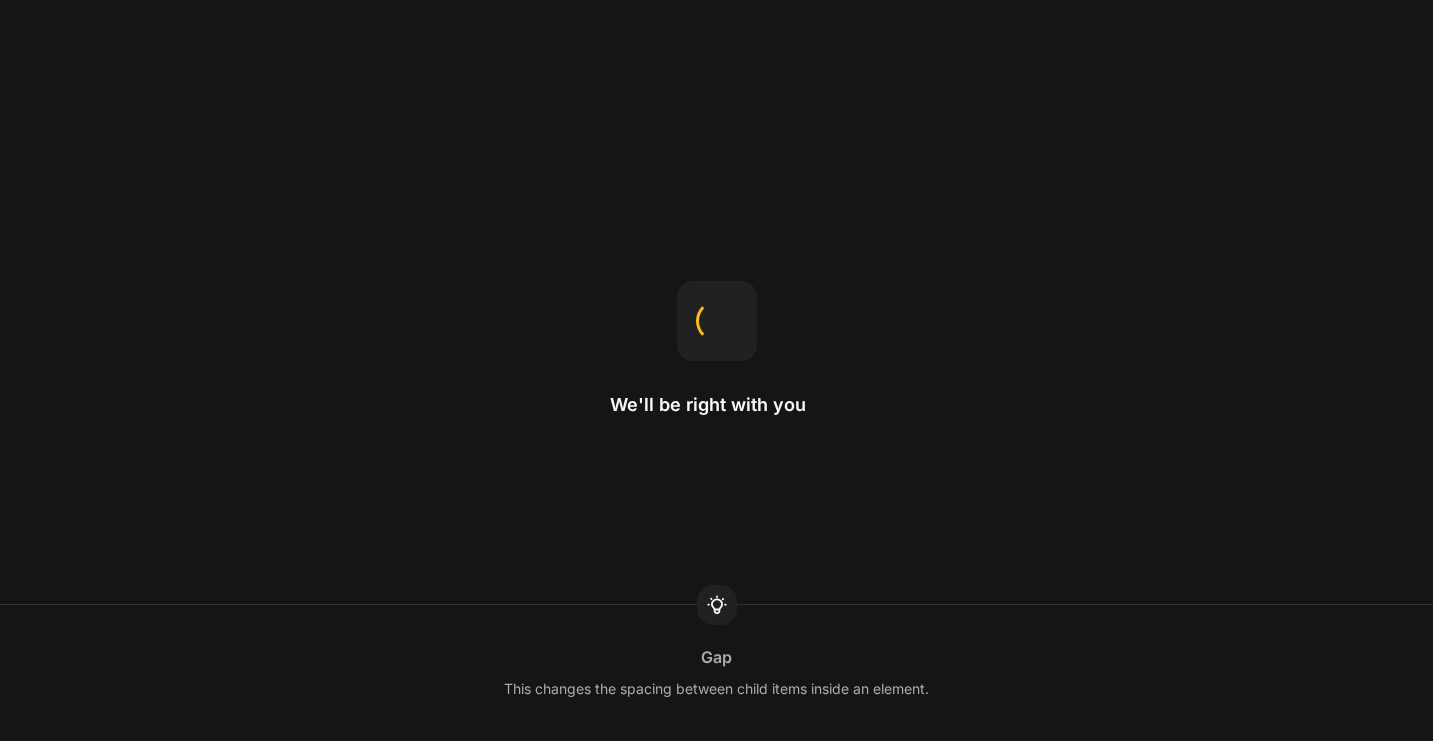 scroll, scrollTop: 0, scrollLeft: 0, axis: both 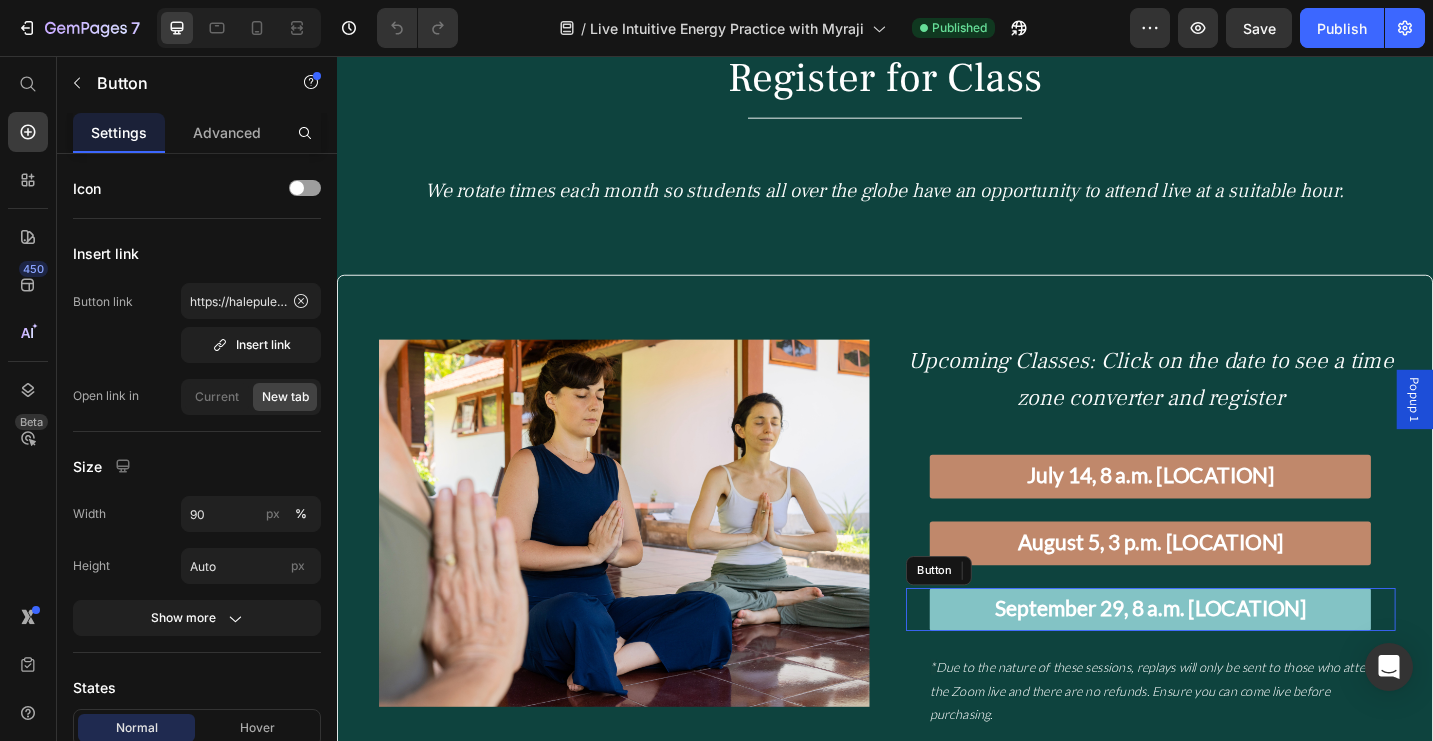 click on "September 29, 8 a.m. [LOCATION]" at bounding box center (1227, 662) 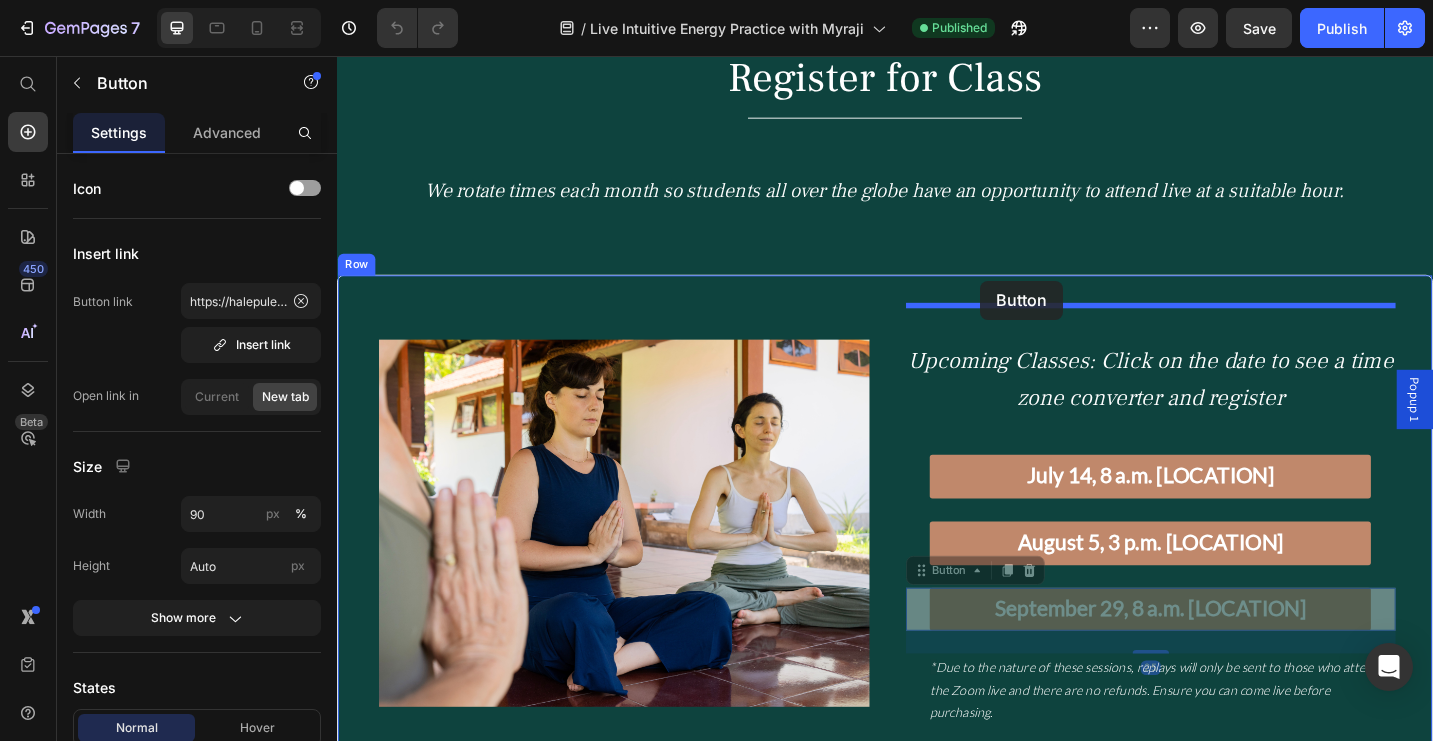 drag, startPoint x: 995, startPoint y: 459, endPoint x: 1041, endPoint y: 302, distance: 163.60013 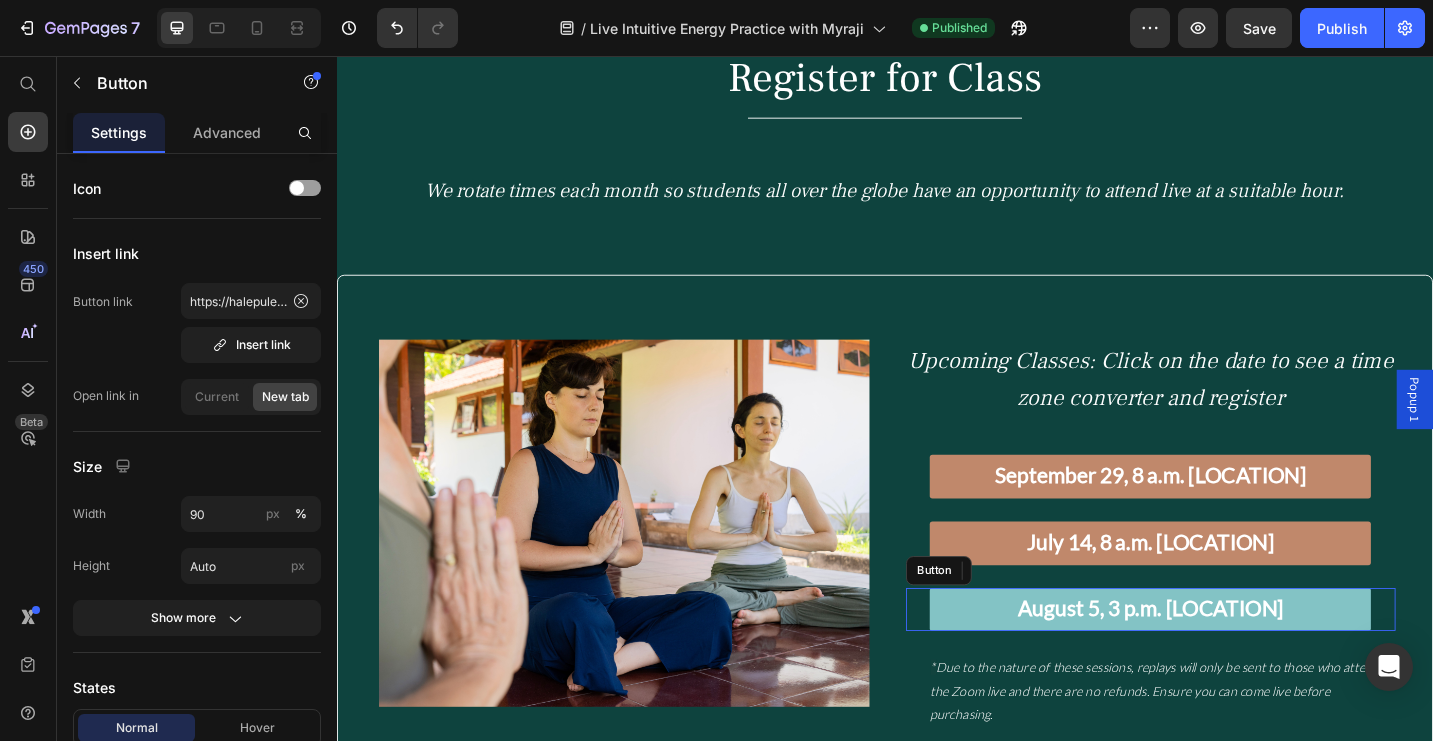 click on "August 5, 3 p.m. [LOCATION]" at bounding box center [1227, 662] 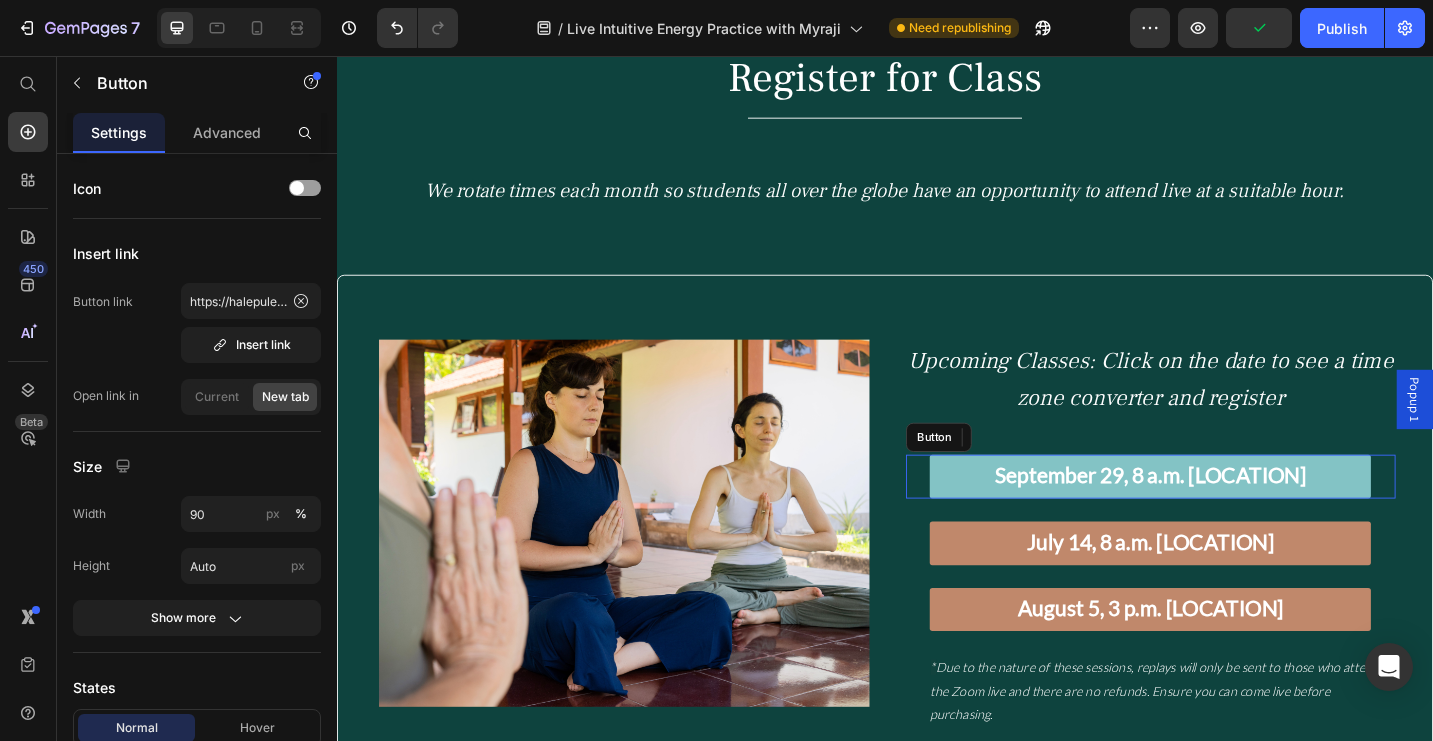 click on "September 29, 8 a.m. [LOCATION]" at bounding box center [1227, 516] 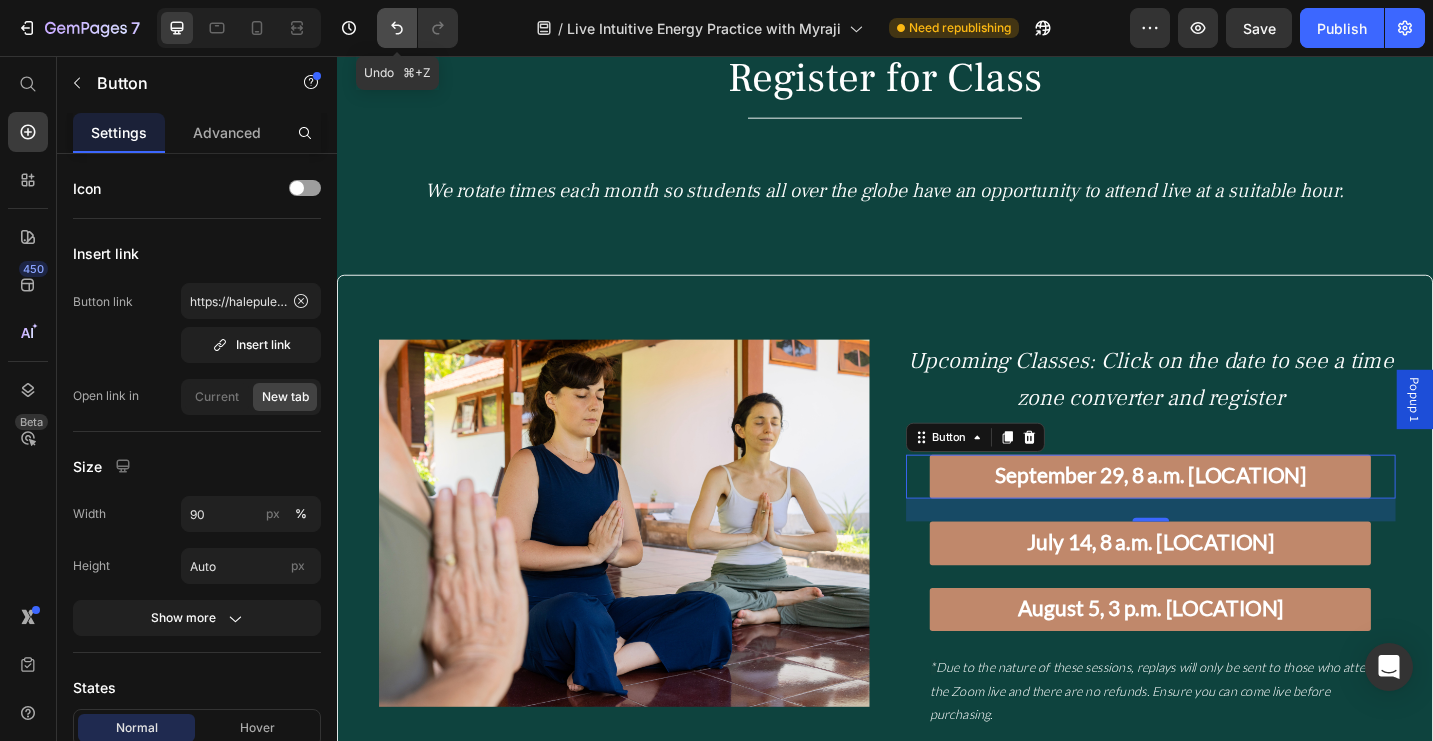 click 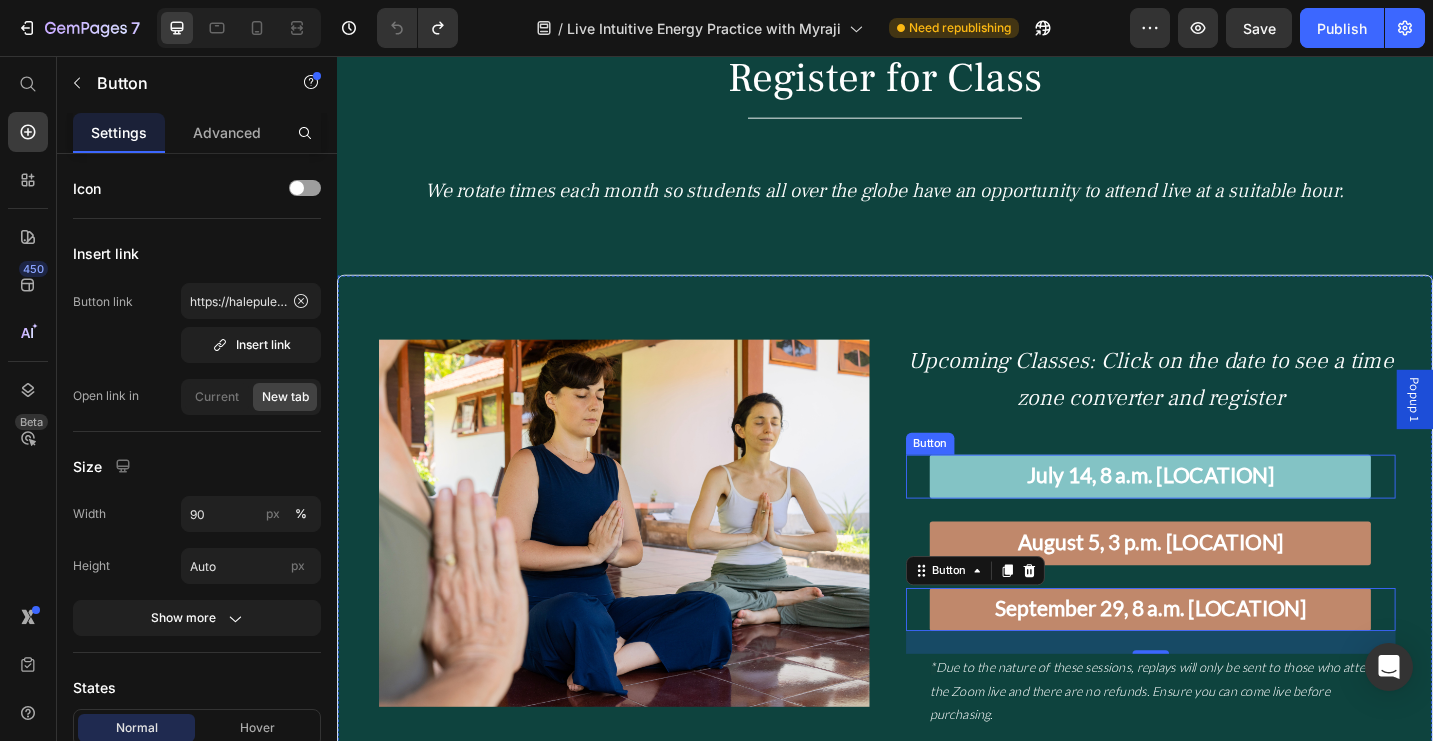 click on "July 14, 8 a.m. [LOCATION]" at bounding box center [1227, 516] 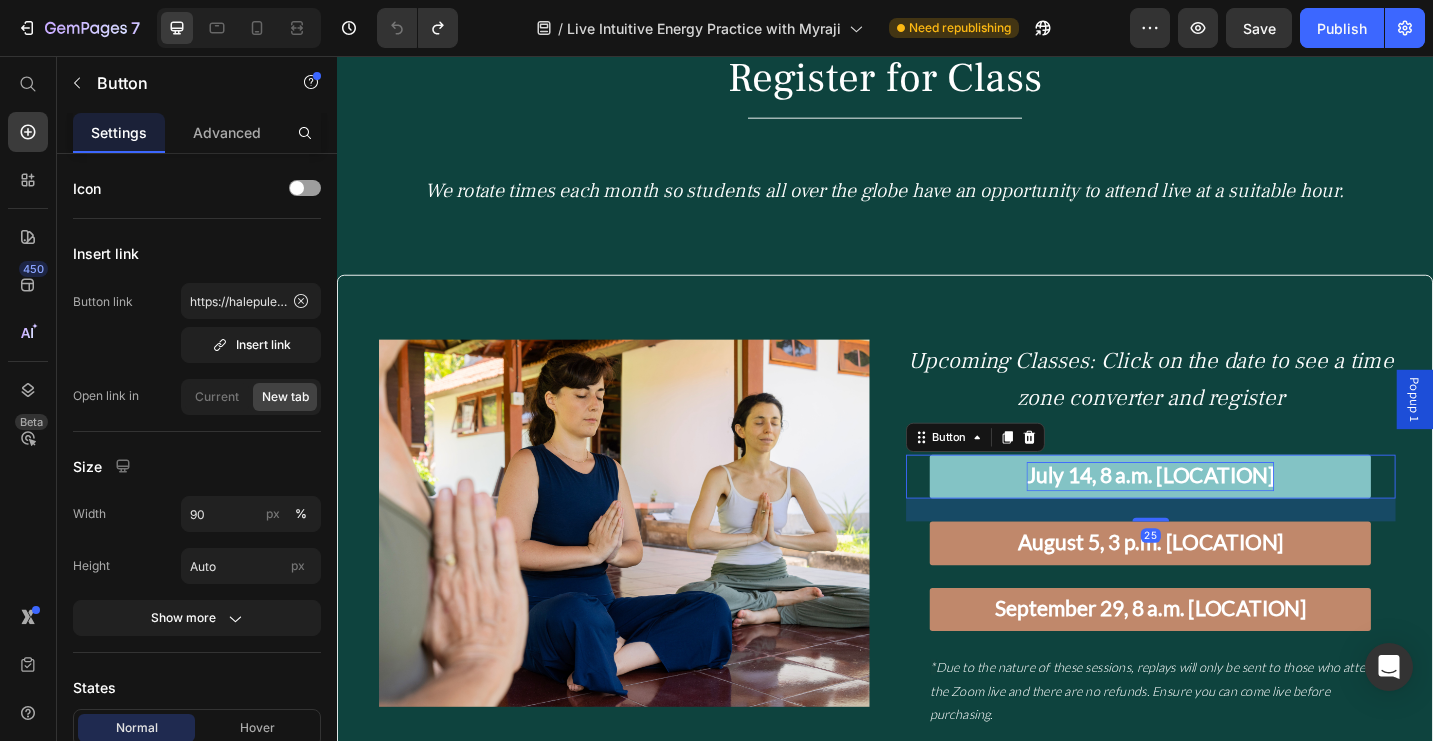 click on "July 14, 8 a.m. [LOCATION]" at bounding box center [1227, 514] 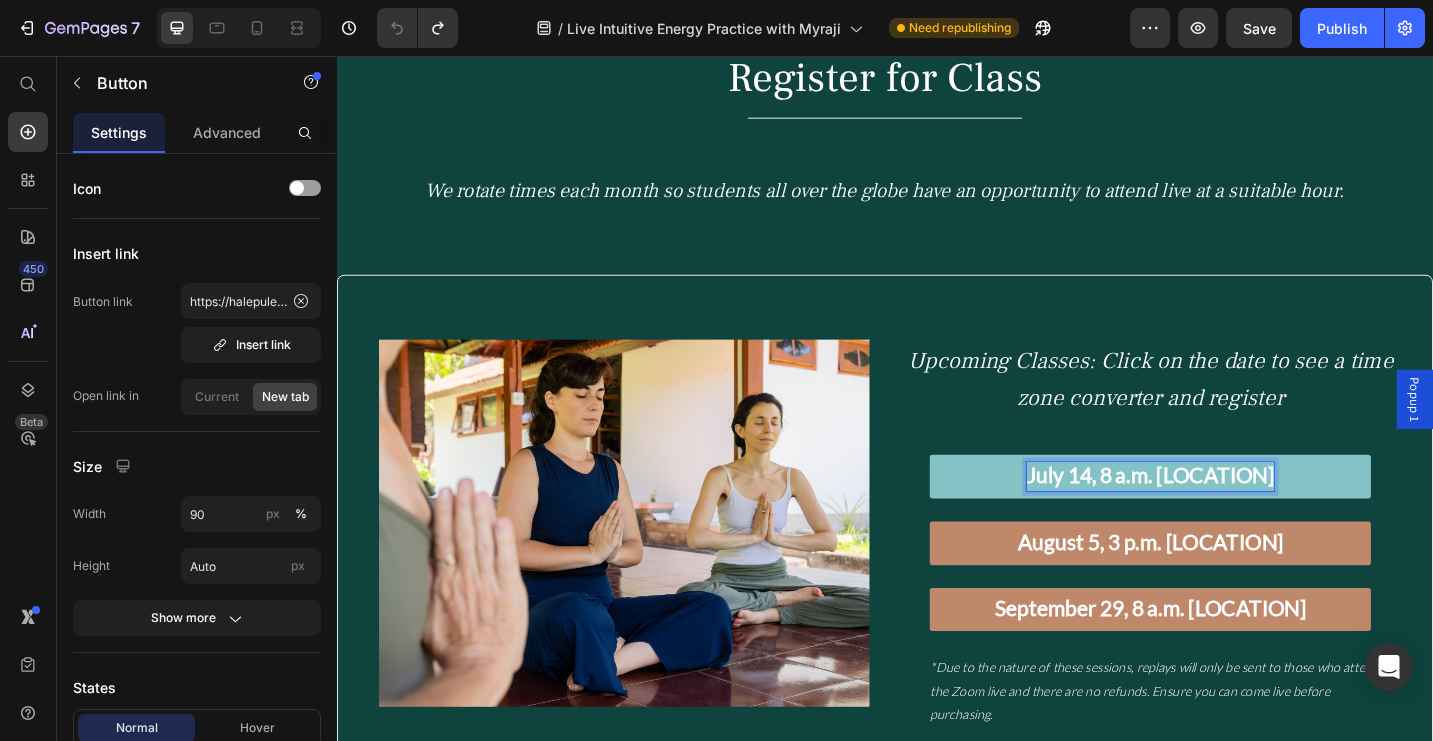 click on "July 14, 8 a.m. [LOCATION]" at bounding box center [1227, 514] 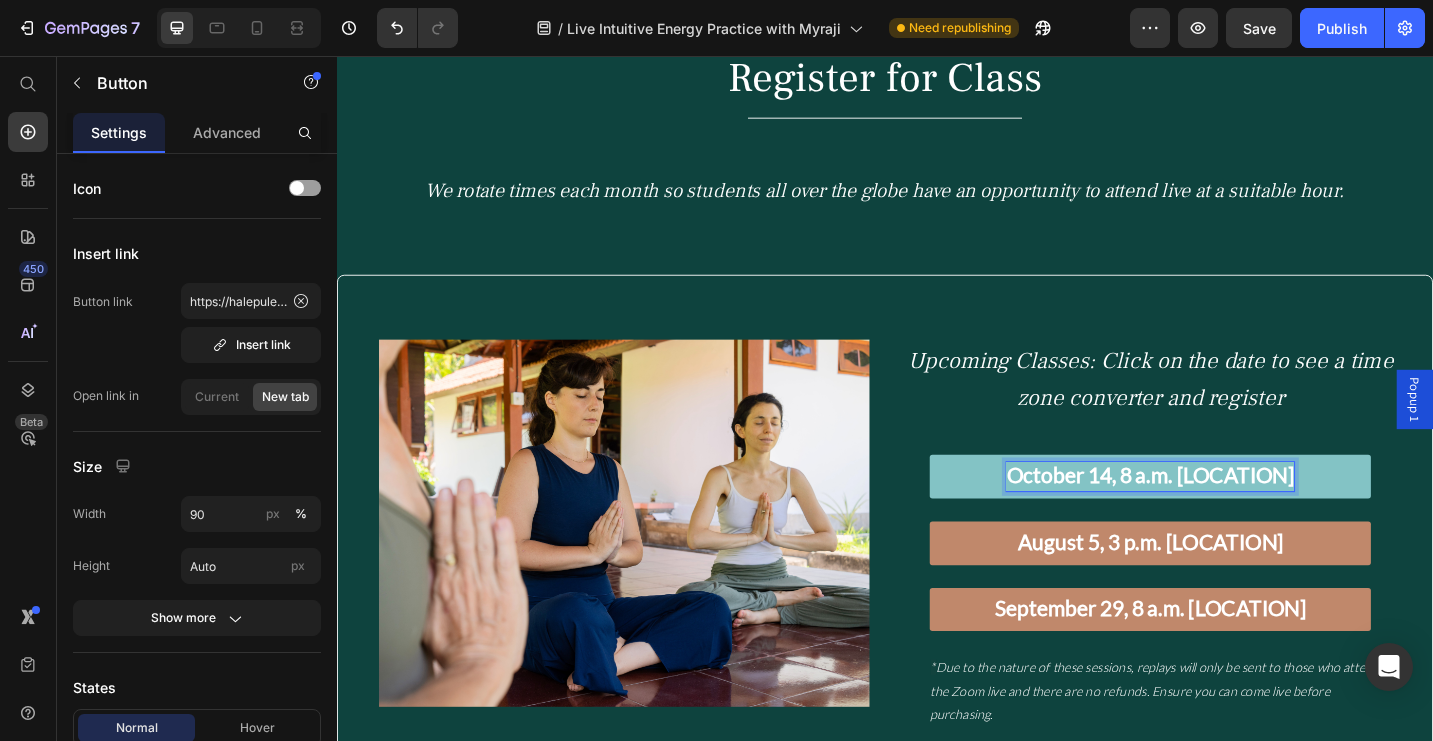 click on "October 14, 8 a.m. [LOCATION]" at bounding box center (1227, 514) 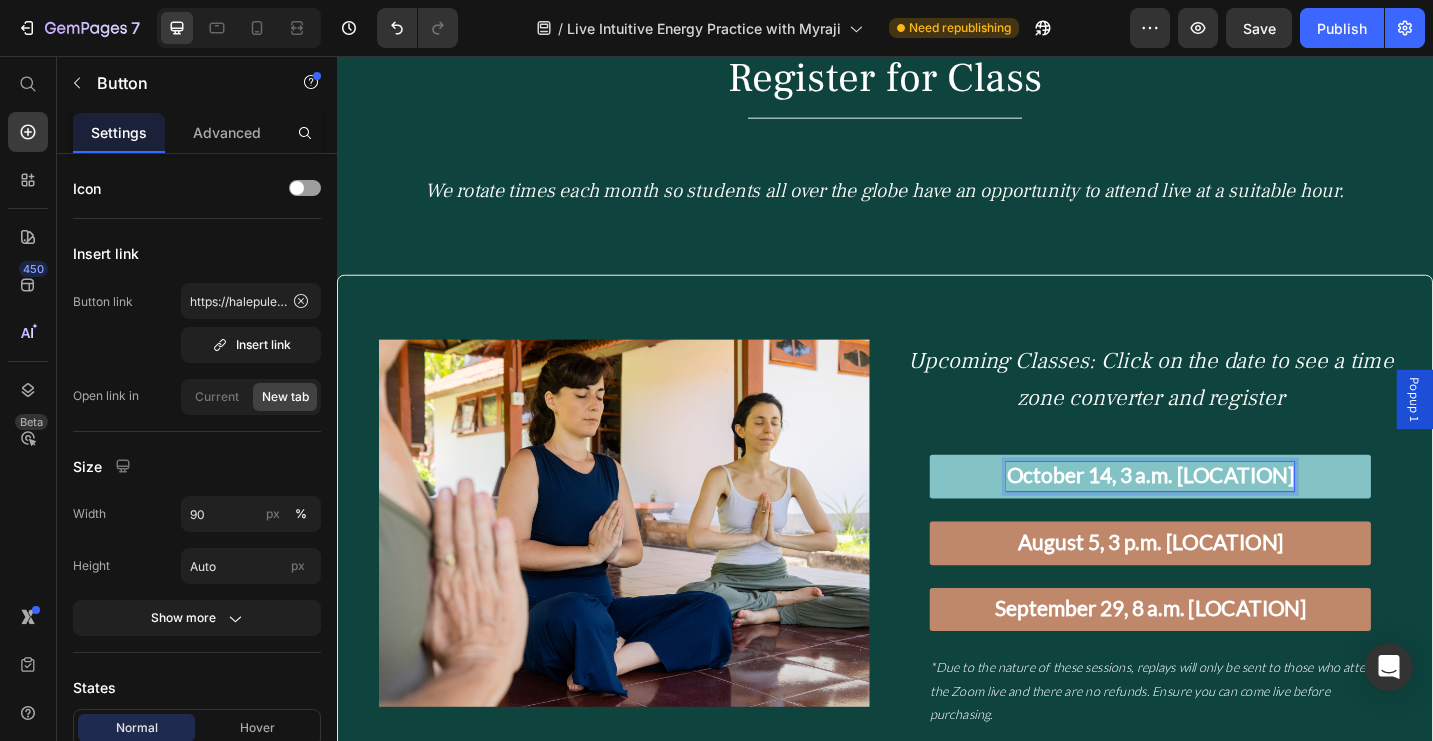 click on "October 14, 3 a.m. [LOCATION]" at bounding box center [1227, 514] 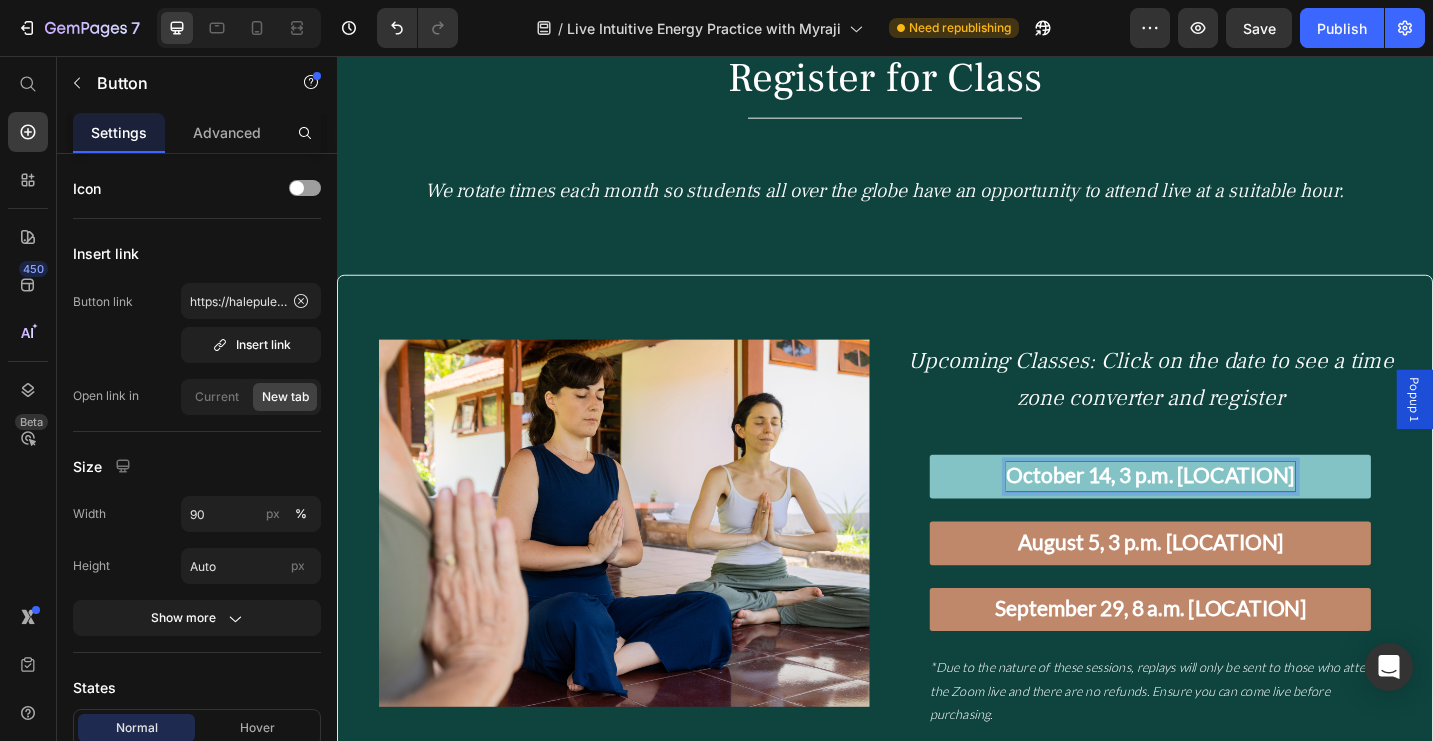 click on "October 14, 3 p.m. [LOCATION]" at bounding box center (1227, 516) 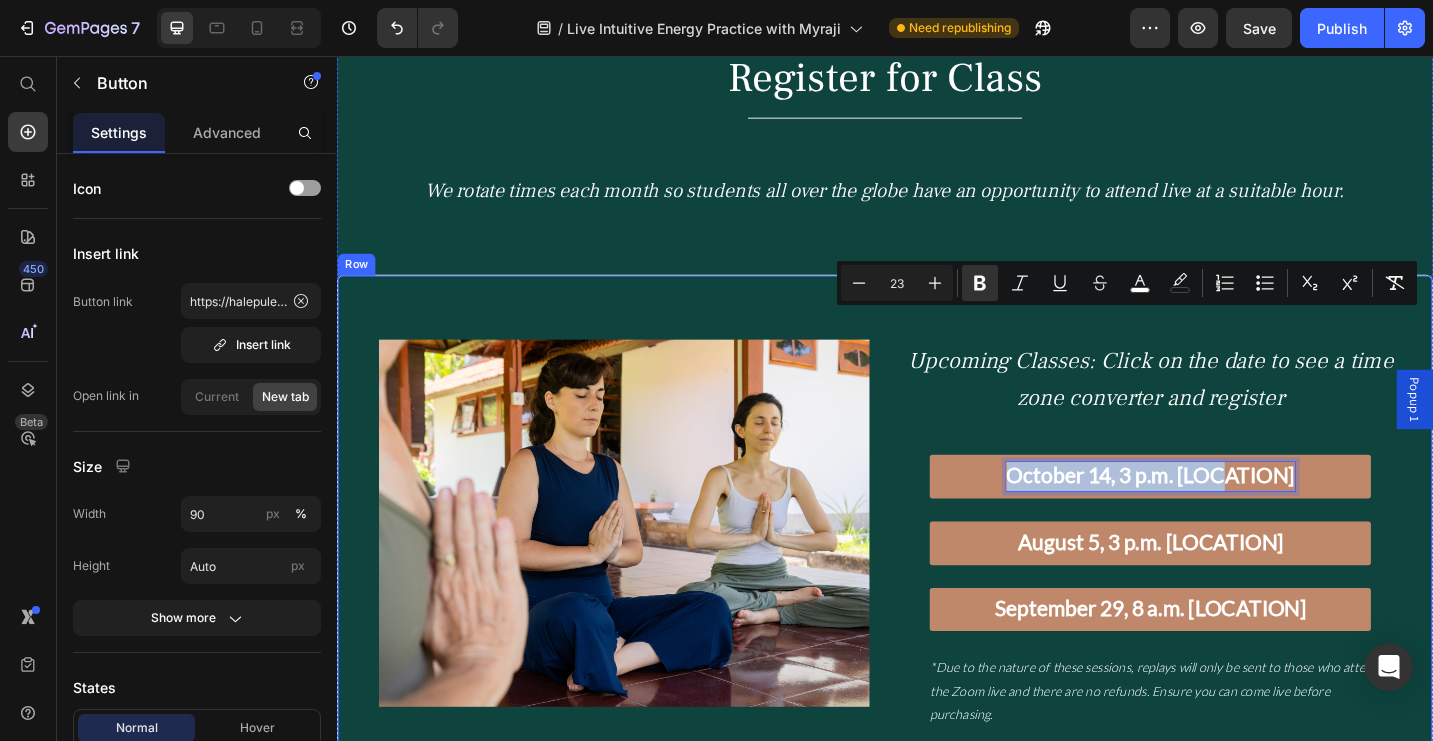drag, startPoint x: 988, startPoint y: 312, endPoint x: 1011, endPoint y: 458, distance: 147.80054 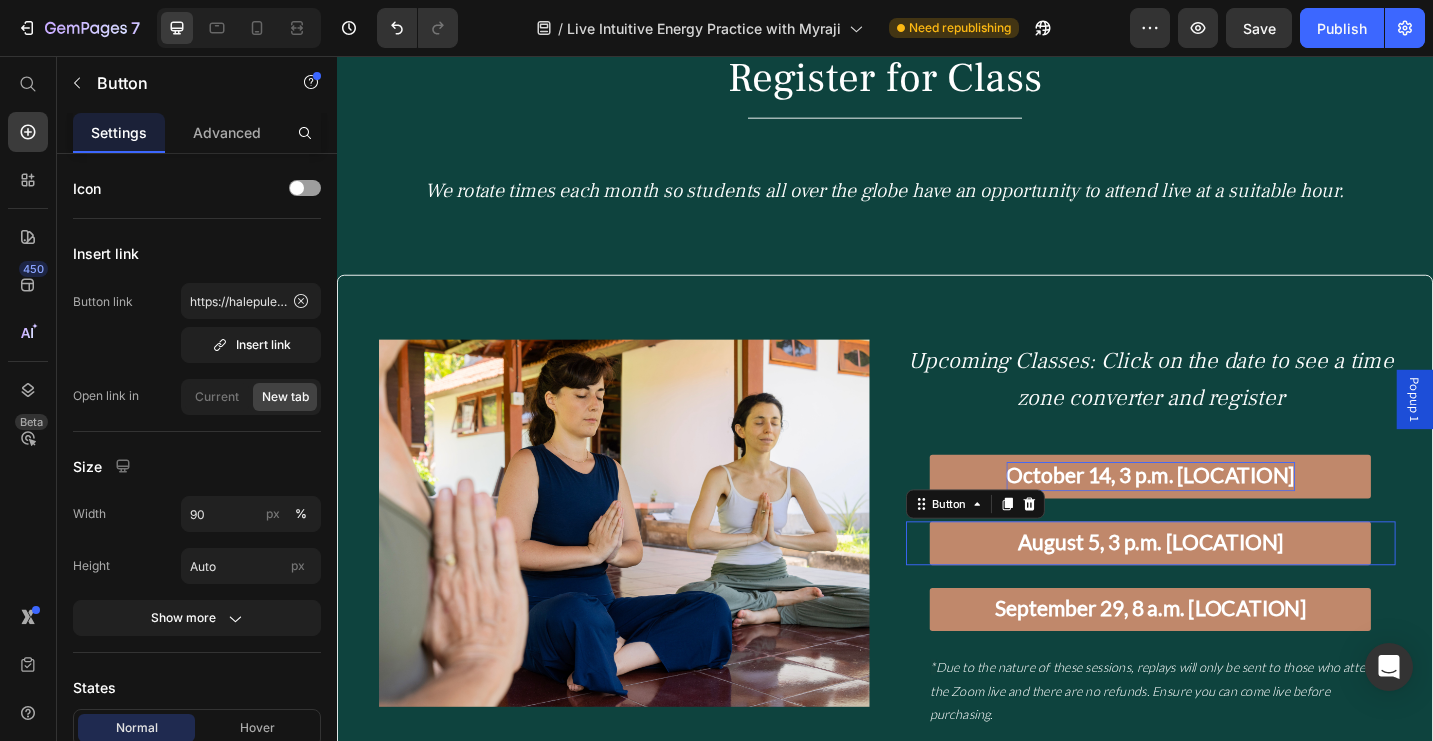 click on "August 5, 3 p.m. [LOCATION] Button 0" at bounding box center [1228, 589] 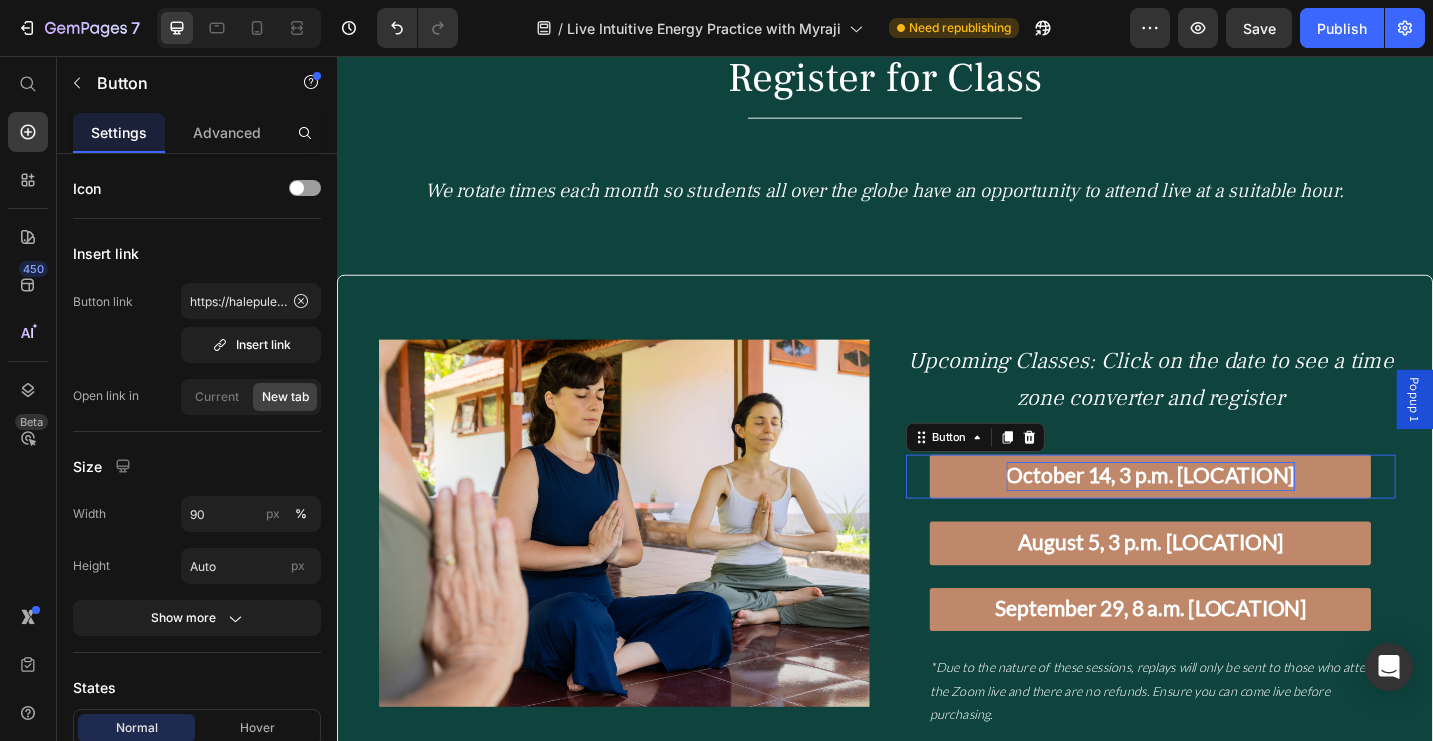 click on "October 14, 3 p.m. [LOCATION] Button 0" at bounding box center [1228, 516] 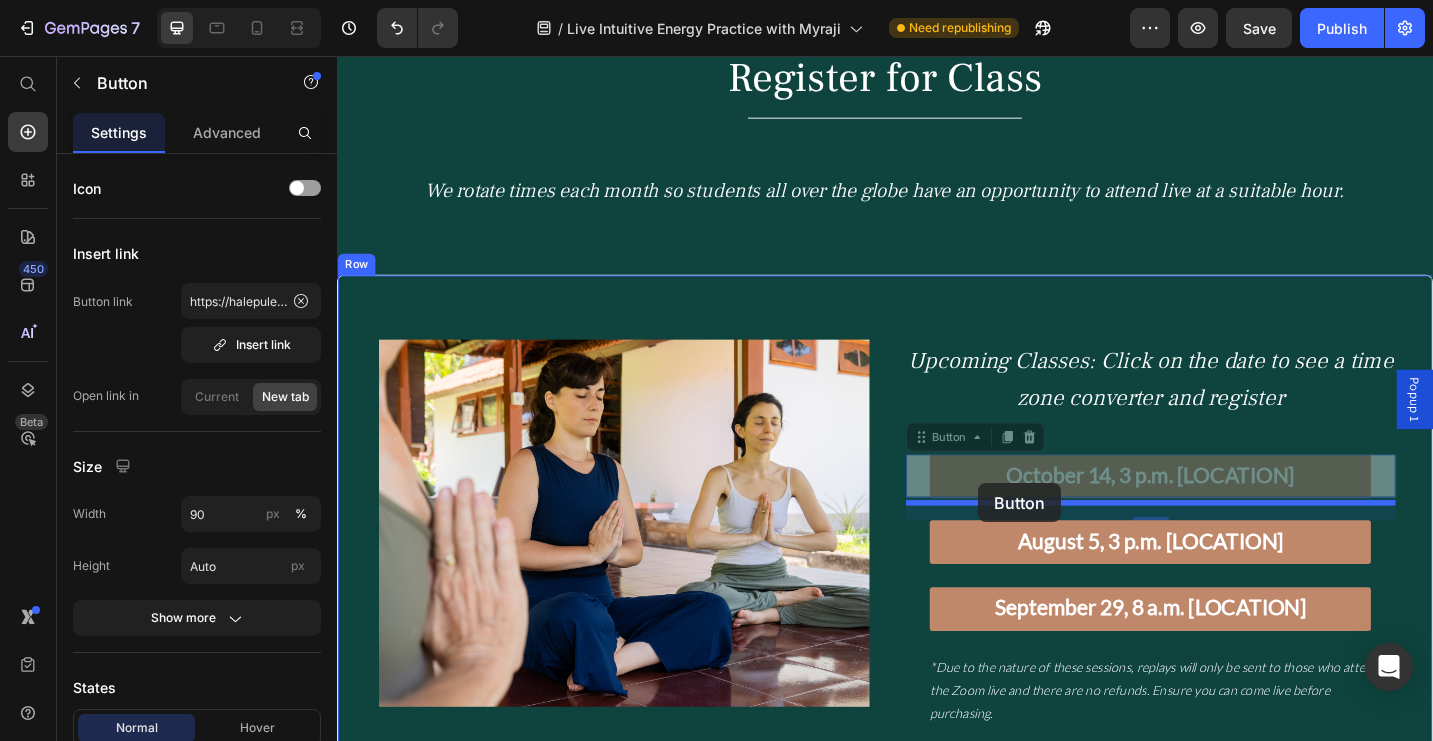 drag, startPoint x: 999, startPoint y: 313, endPoint x: 1039, endPoint y: 524, distance: 214.75801 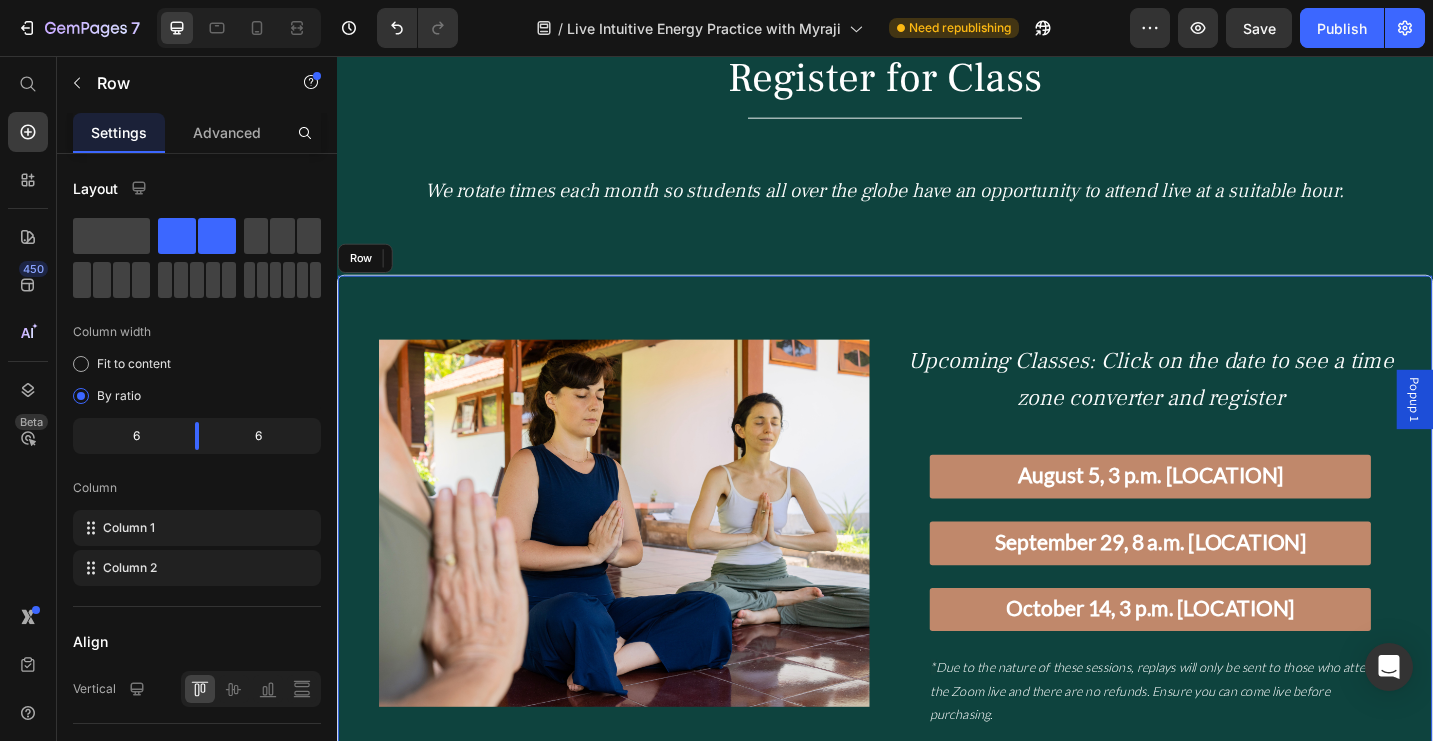 click on "Upcoming Classes: Click on the date to see a time zone converter and register Text Block October 14, 3 p.m. [LOCATION] Button September 5, 3 p.m. [LOCATION] Button September 29, 8 a.m. [LOCATION] Button * Due to the nature of these sessions, replays will only be sent to those who attend the Zoom live and there are no refunds. Ensure you can come live before purchasing. Text Block" at bounding box center [1228, 598] 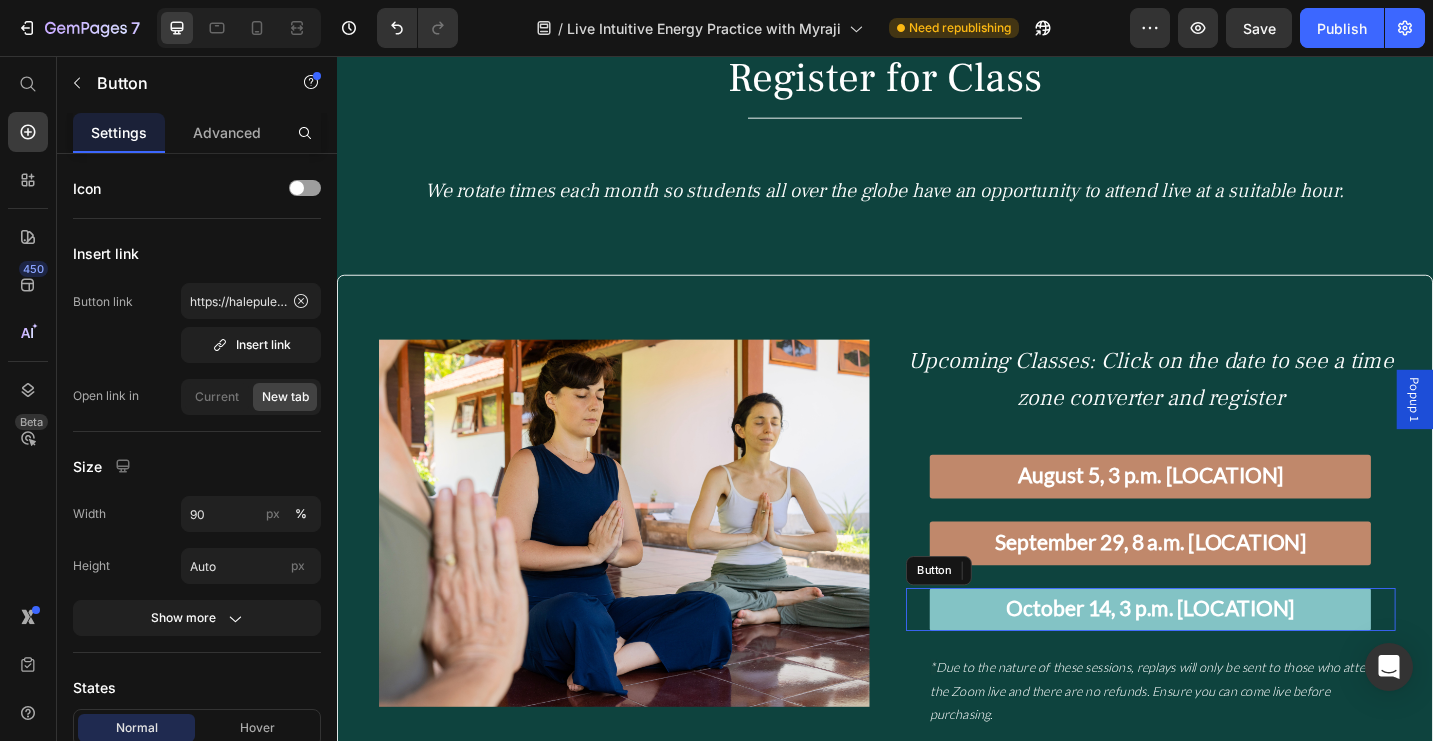 click on "October 14, 3 p.m. [LOCATION]" at bounding box center (1227, 662) 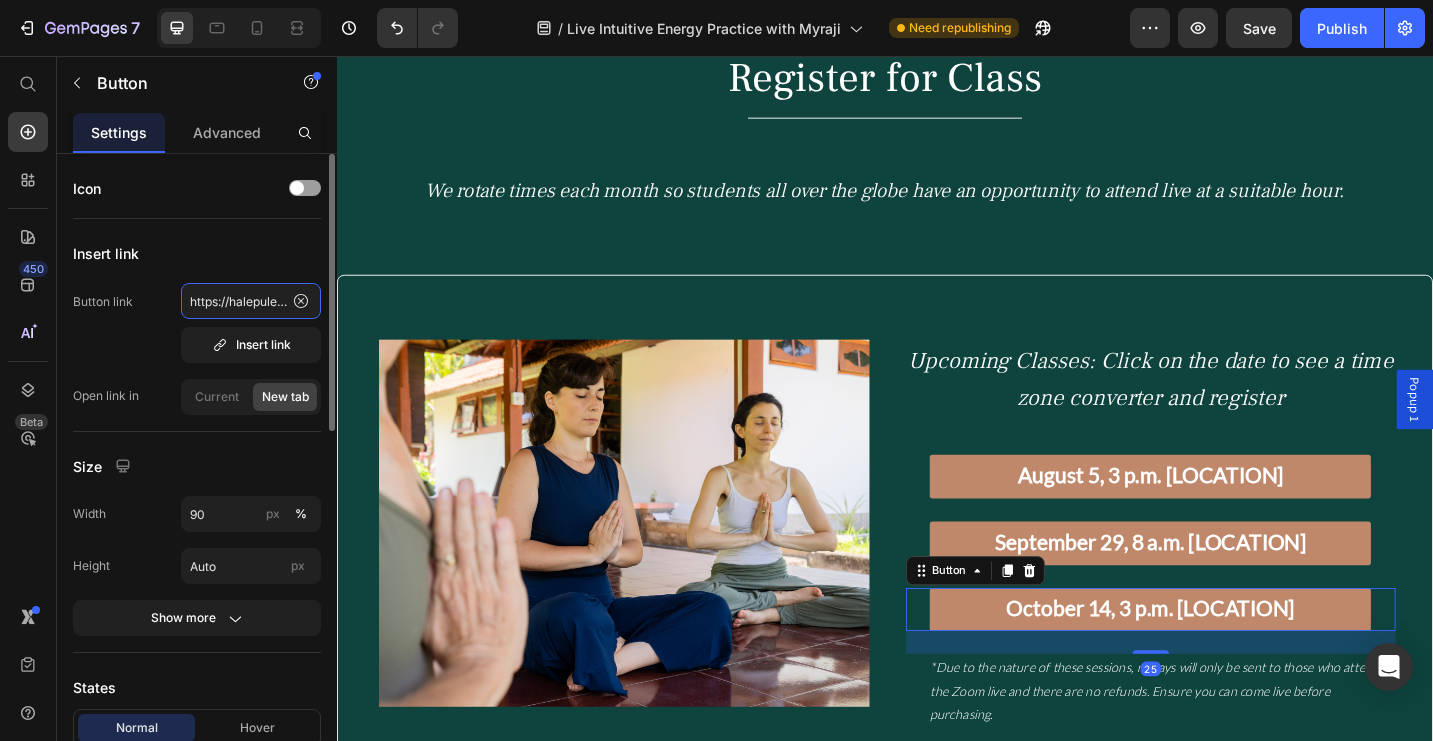 click on "https://halepule.com/products/live-intuitive-energy-practice-with-myraji-july-2025" 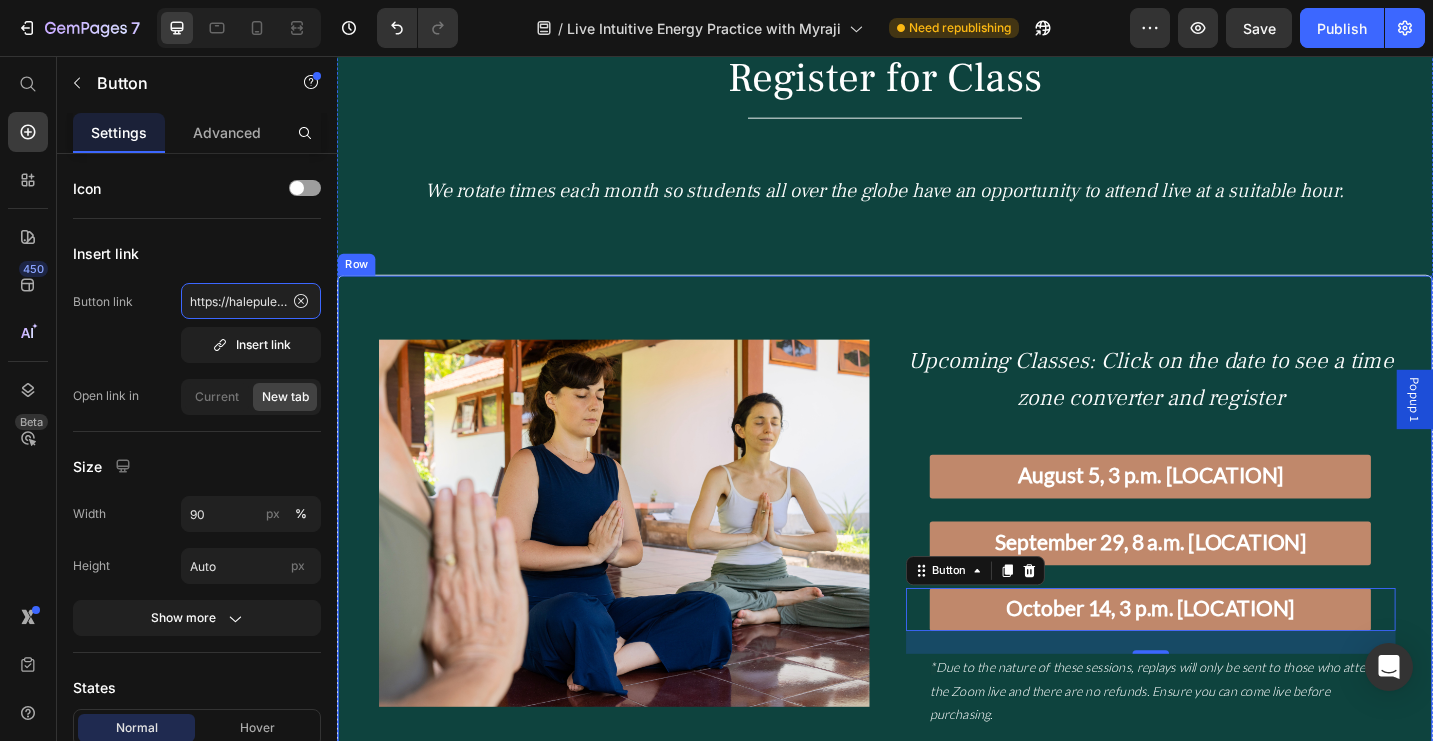 drag, startPoint x: 601, startPoint y: 354, endPoint x: 374, endPoint y: 332, distance: 228.06358 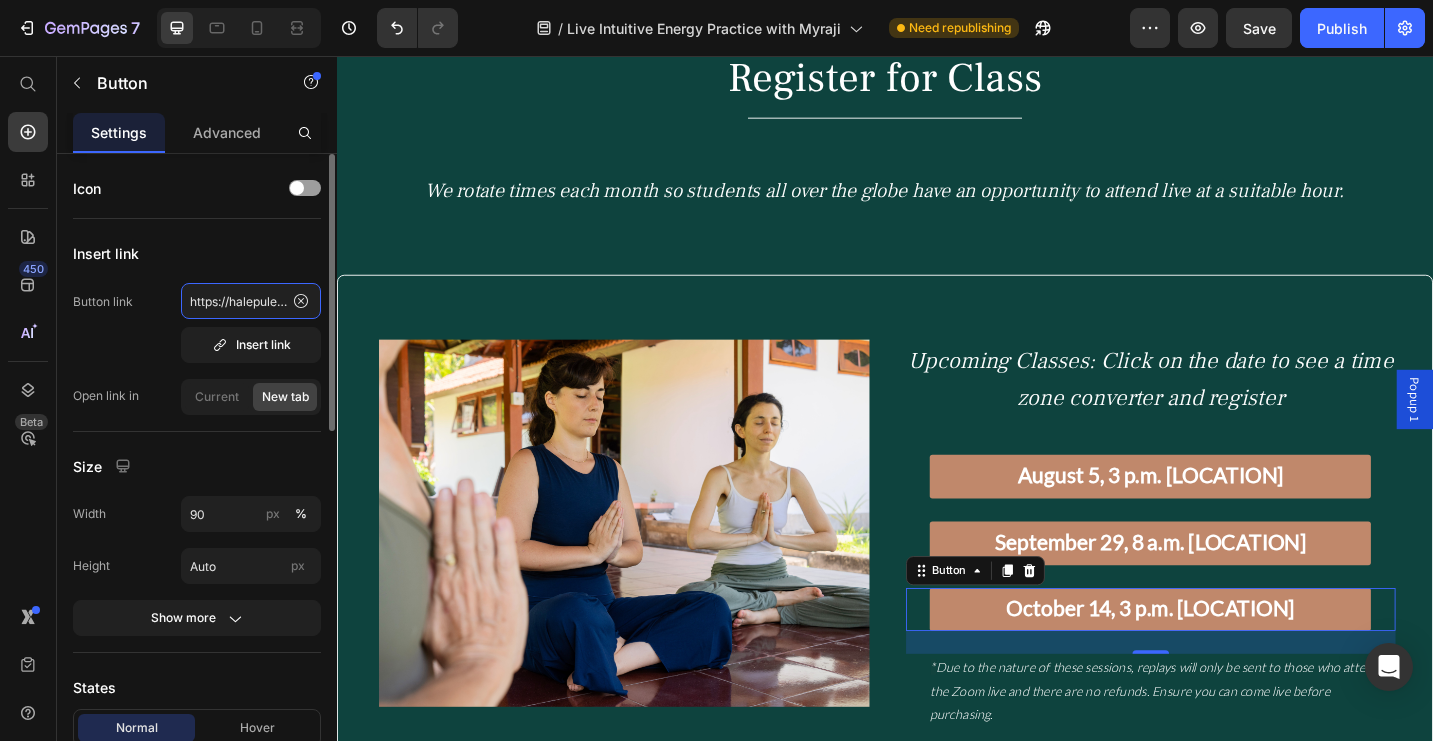 click on "https://halepule.com/products/live-intuitive-energy-practice-with-myraji-july-2025" 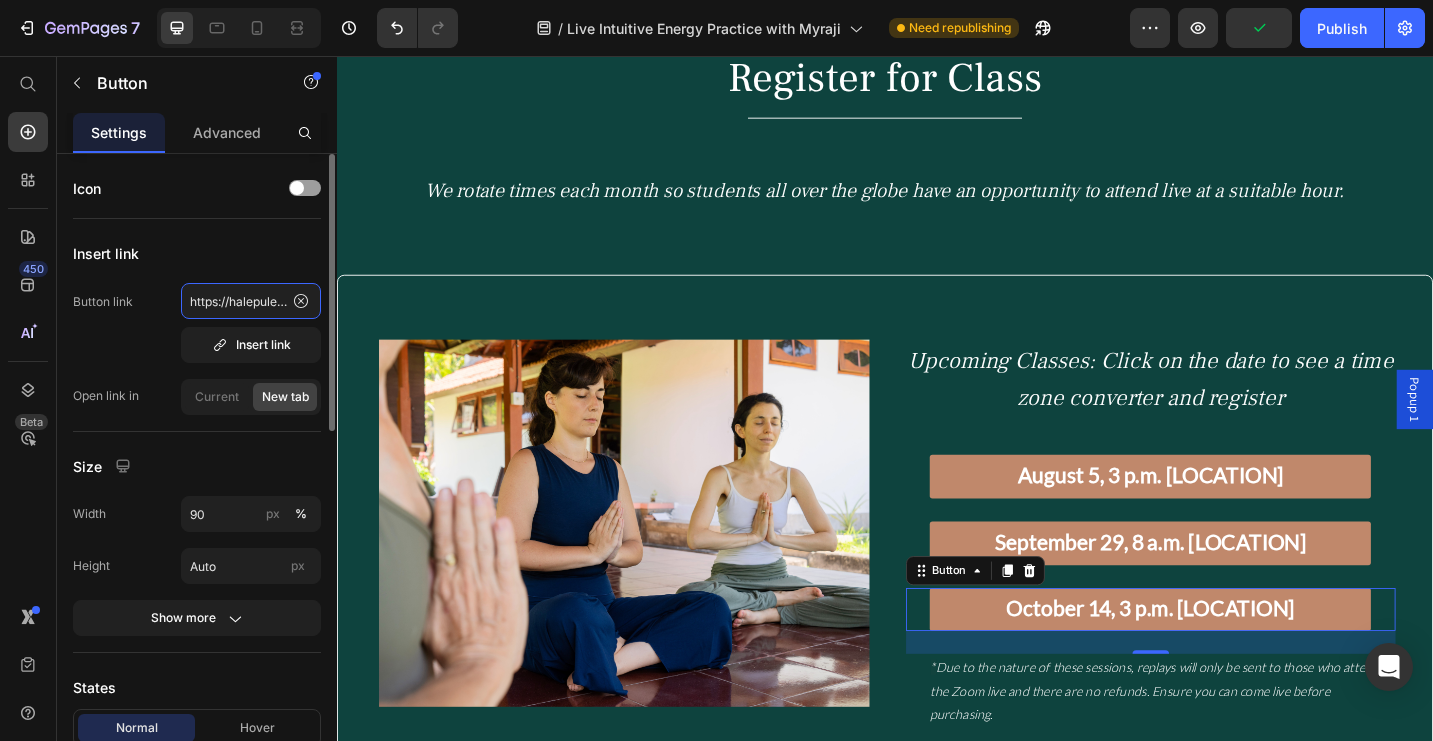 click on "https://halepule.com/products/live-intuitive-energy-practice-with-myraji-july-2025" 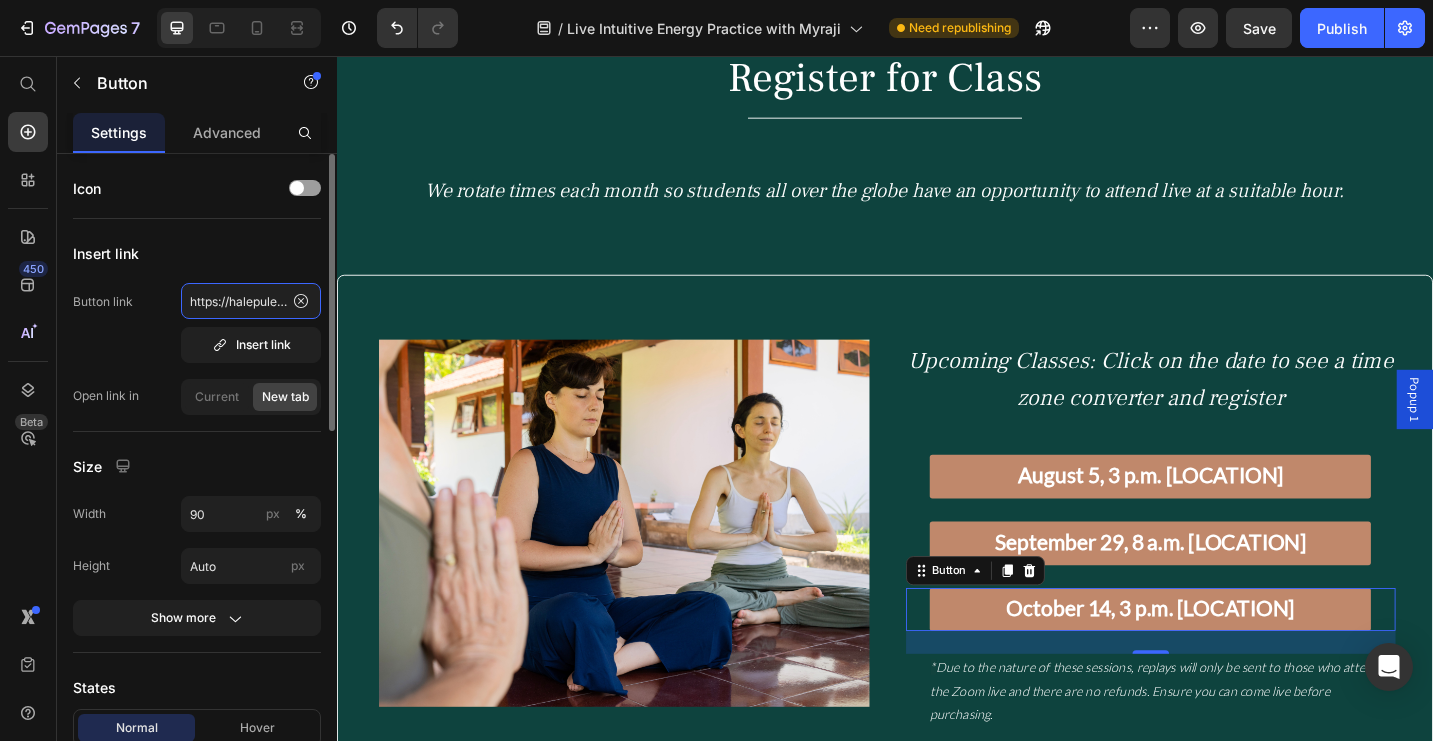 drag, startPoint x: 286, startPoint y: 300, endPoint x: 263, endPoint y: 298, distance: 23.086792 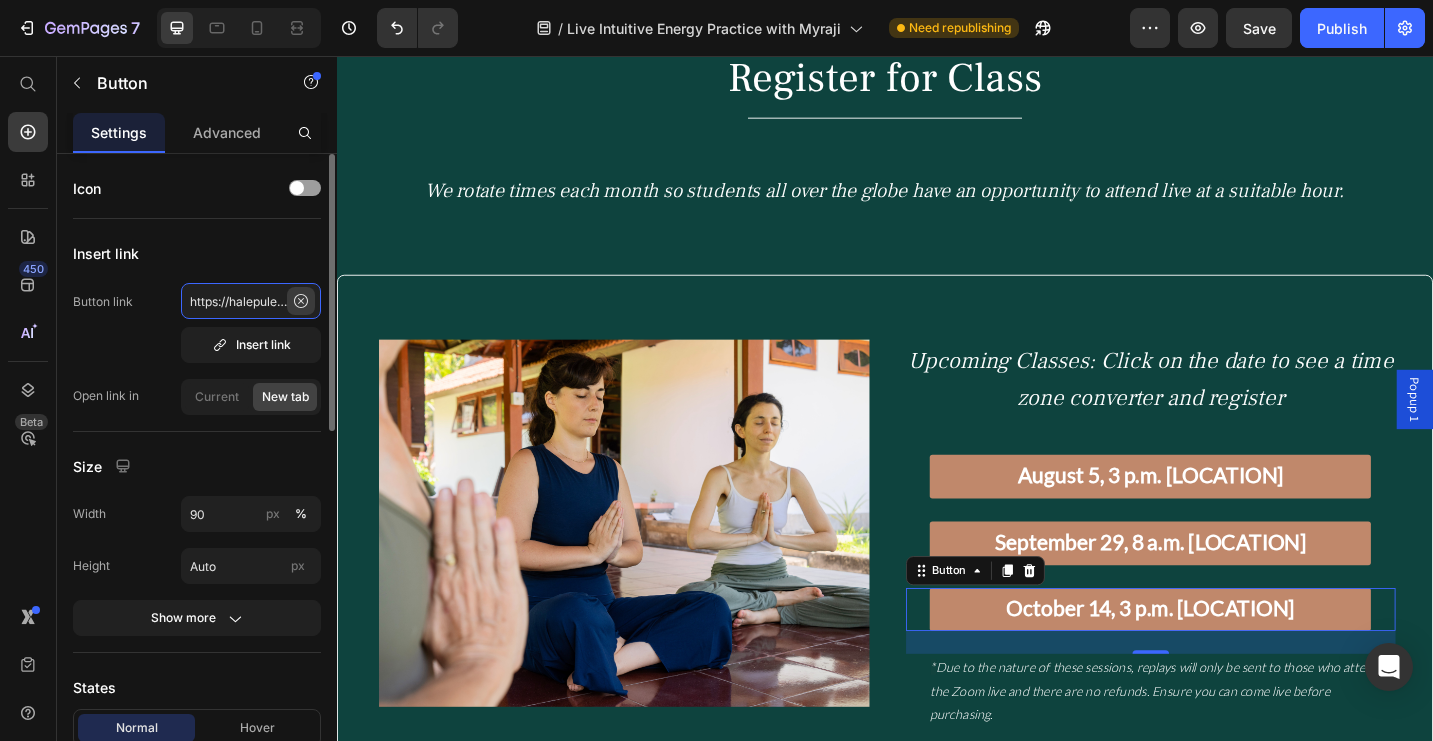 type on "https://halepule.com/products/live-intuitive-energy-practice-with-myraji-october-2025" 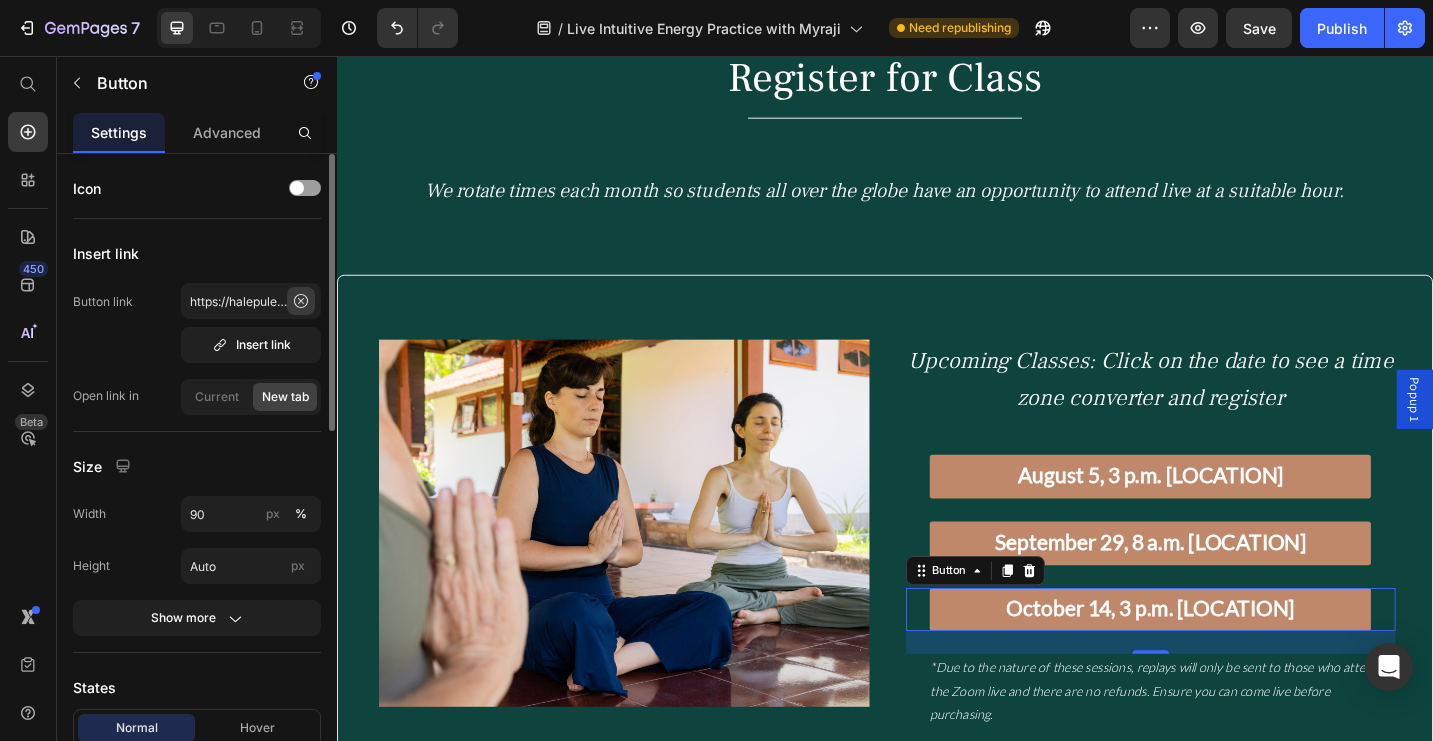 click 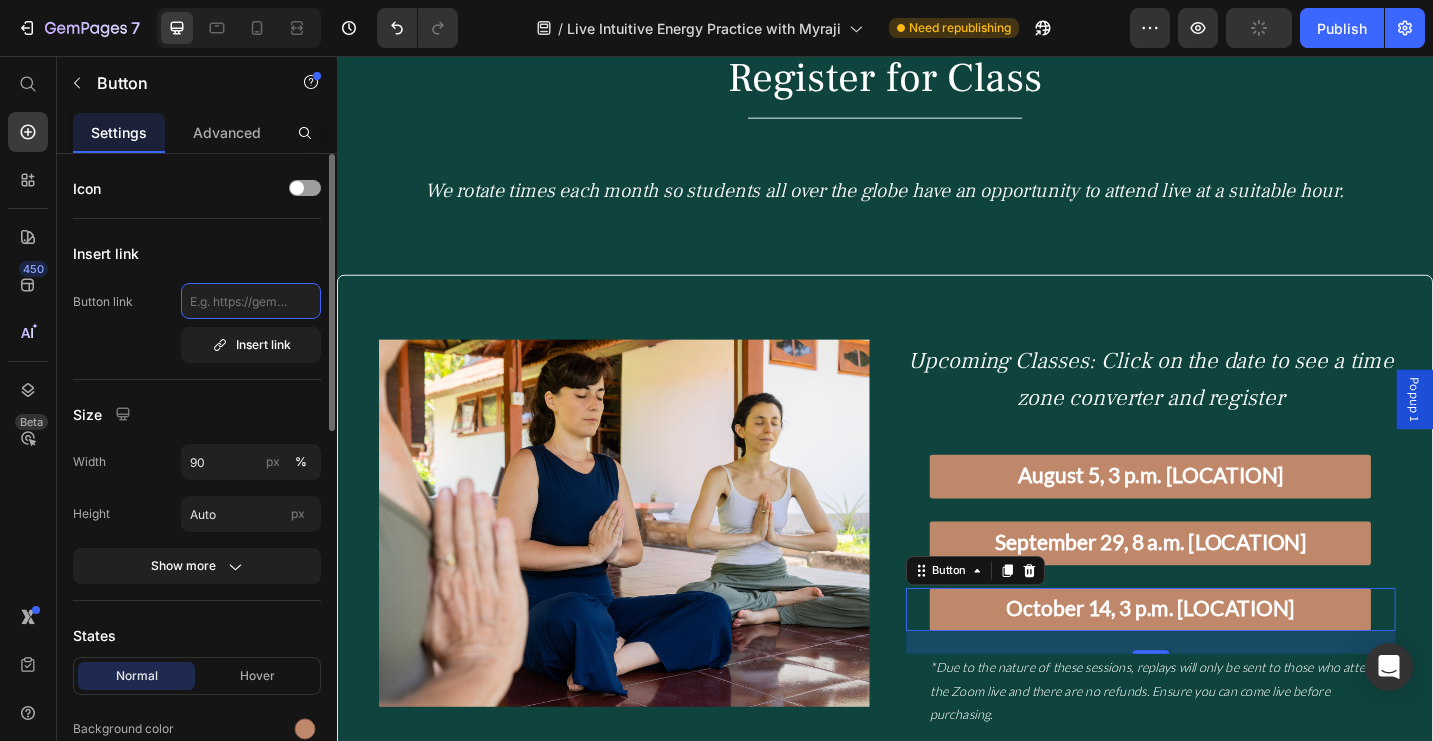 click 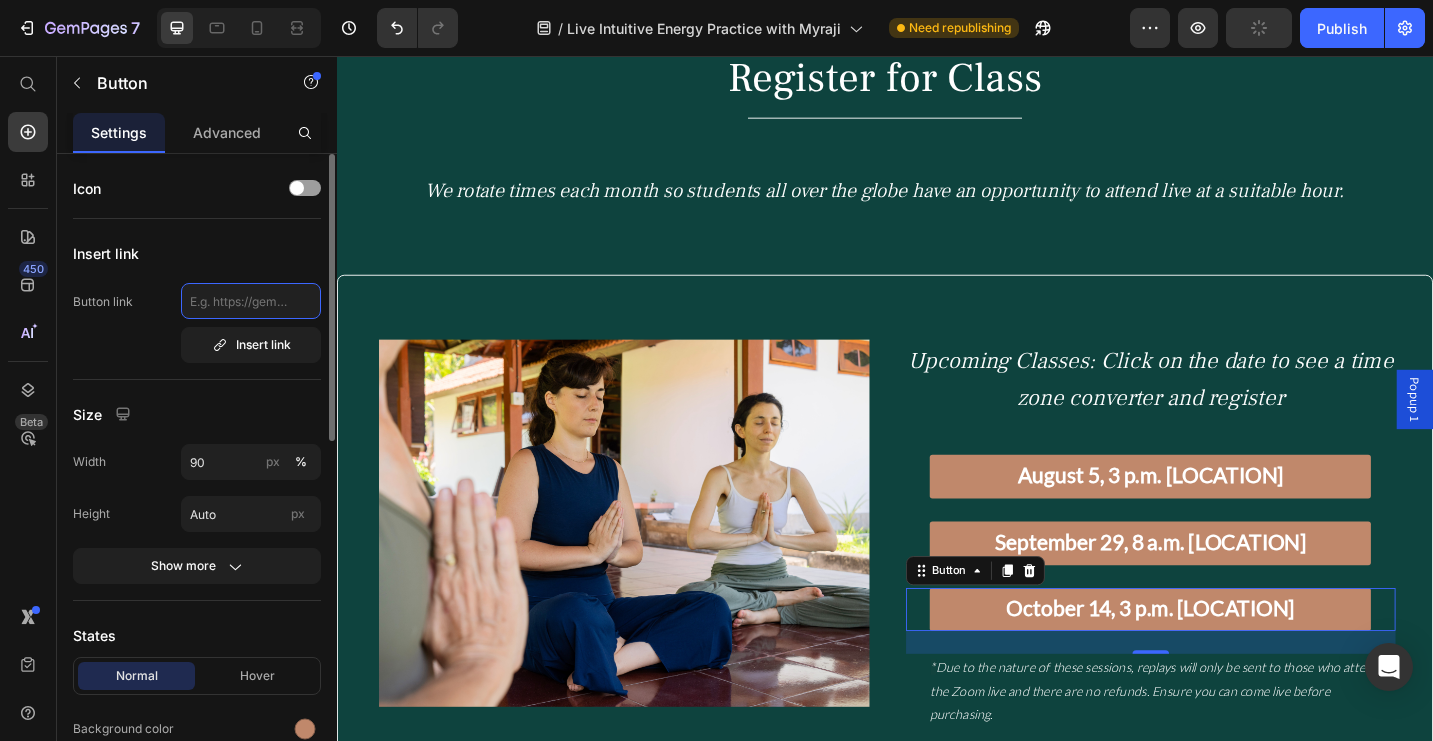 paste on "https://halepule.com/products/live-intuitive-energy-practice-with-myraji-october-2025" 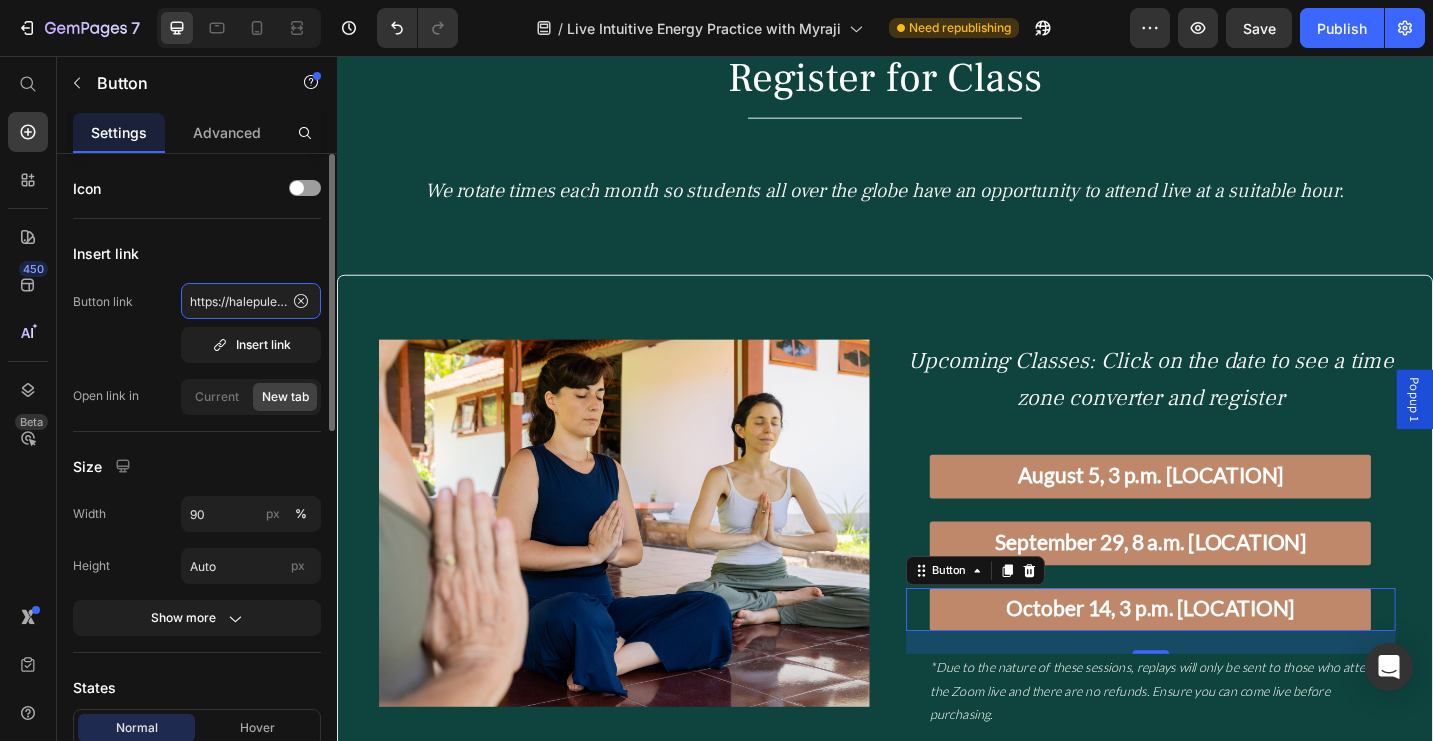 type on "https://halepule.com/products/live-intuitive-energy-practice-with-myraji-october-2025" 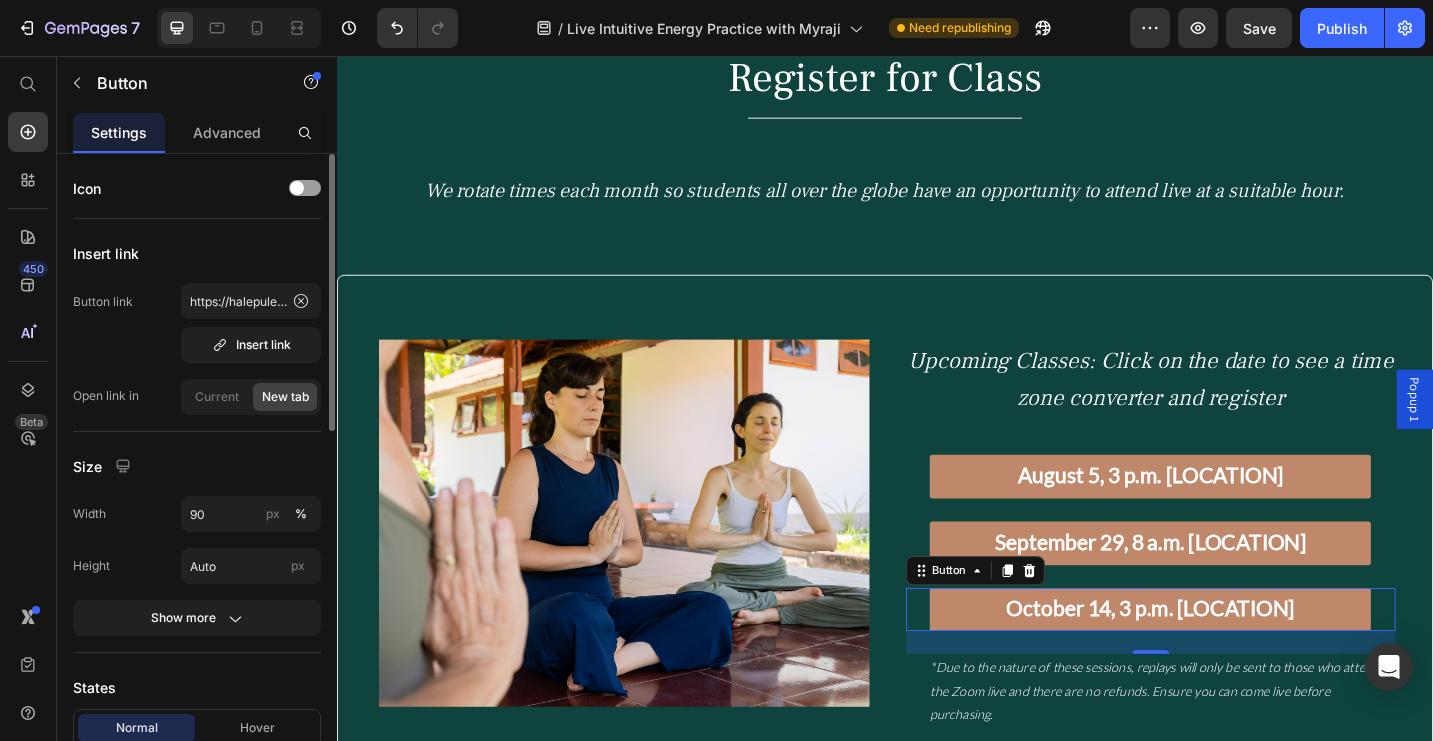 click on "Button link https://halepule.com/products/live-intuitive-energy-practice-with-myraji-october-2025 Insert link" at bounding box center [197, 323] 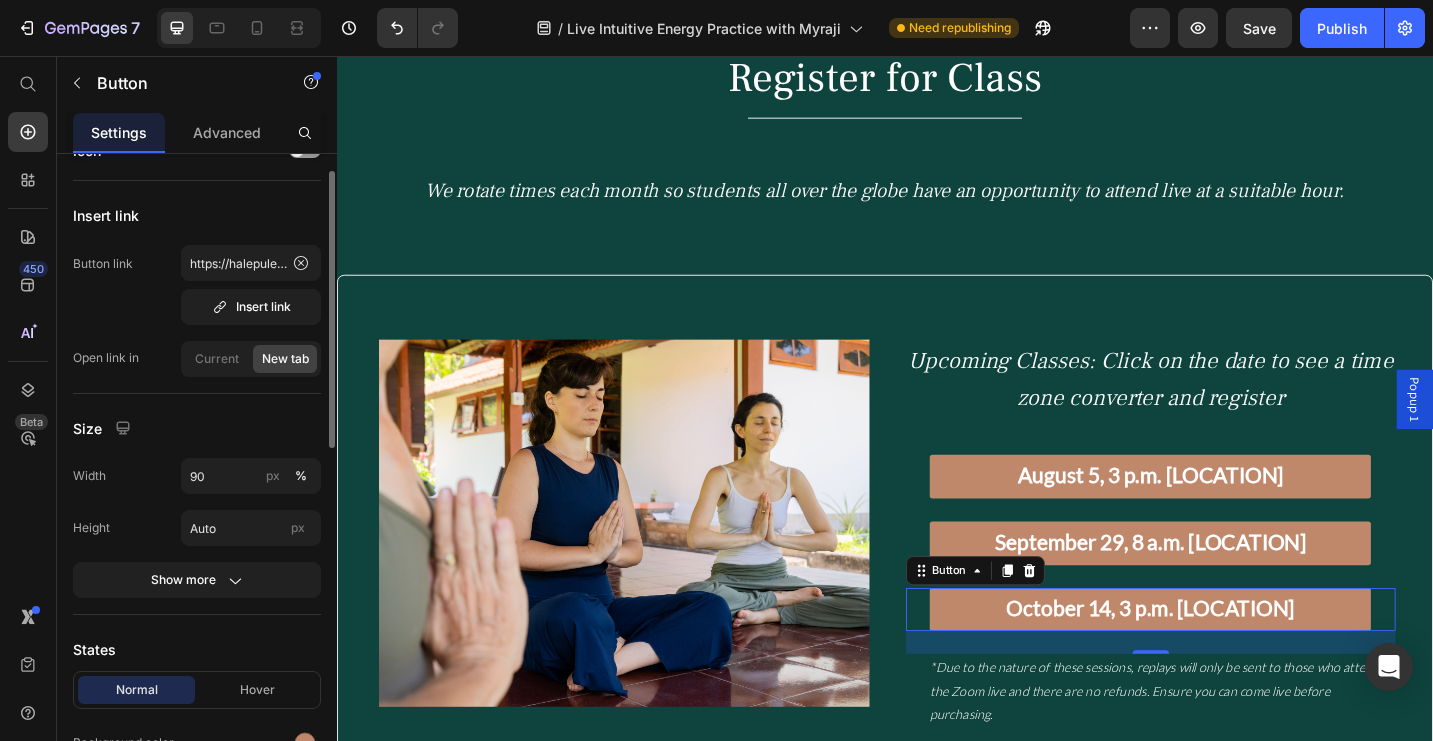 scroll, scrollTop: 39, scrollLeft: 0, axis: vertical 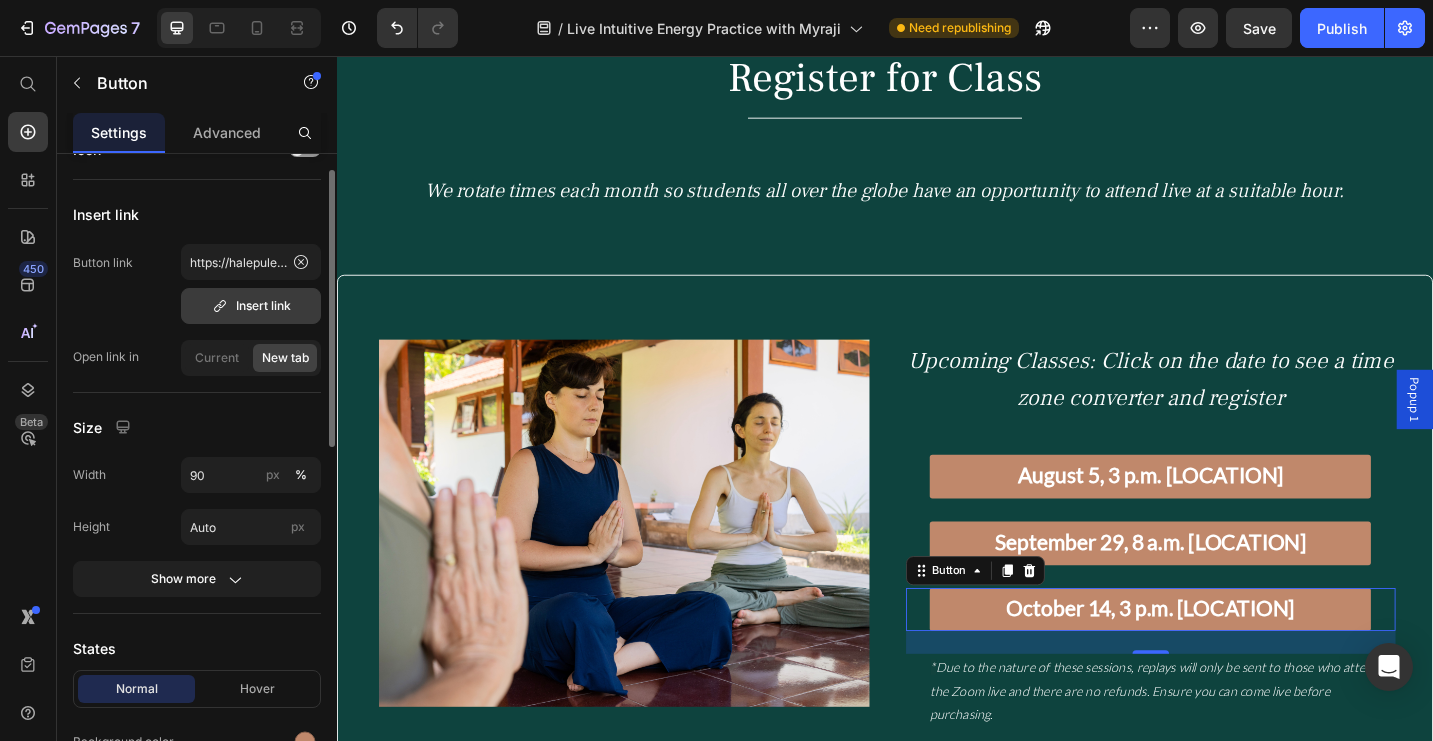 click on "Insert link" at bounding box center (251, 306) 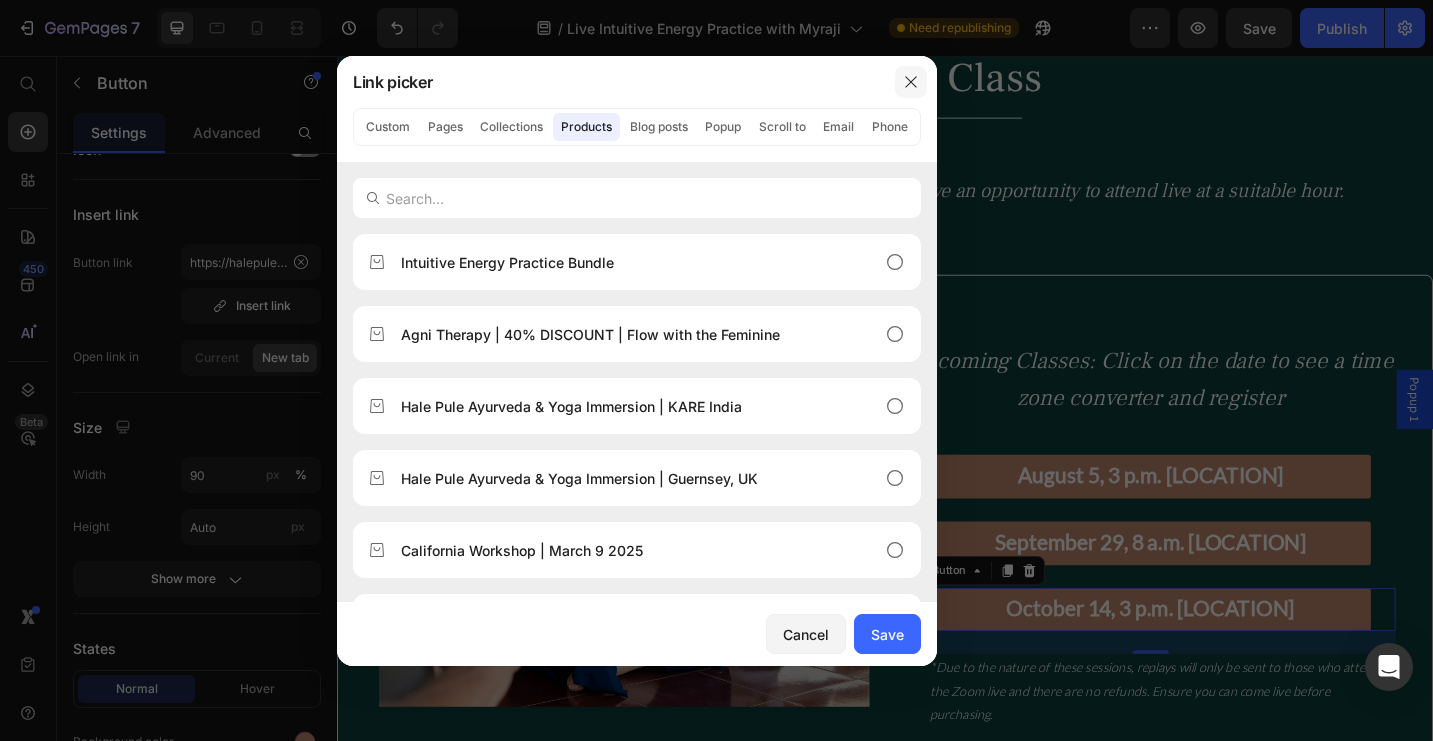 click at bounding box center [911, 82] 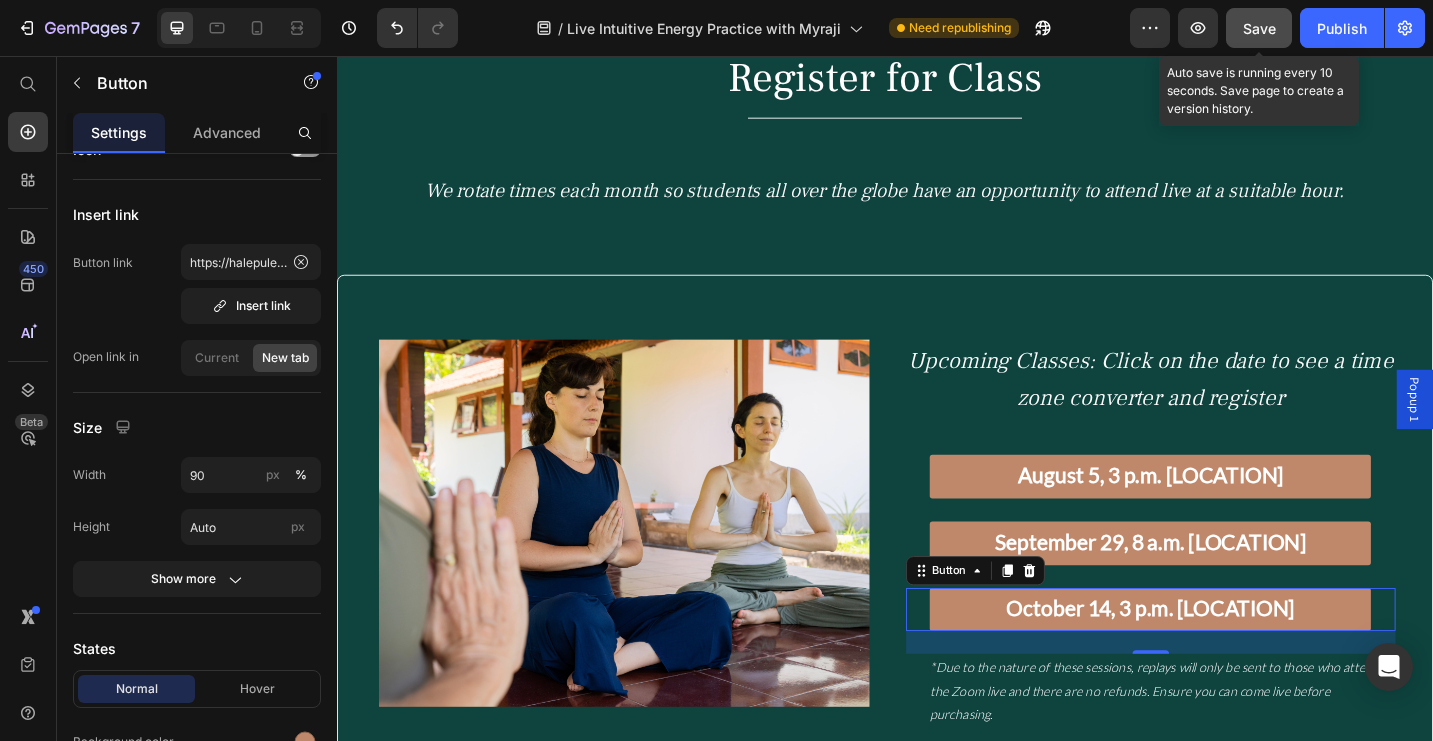 click on "Save" 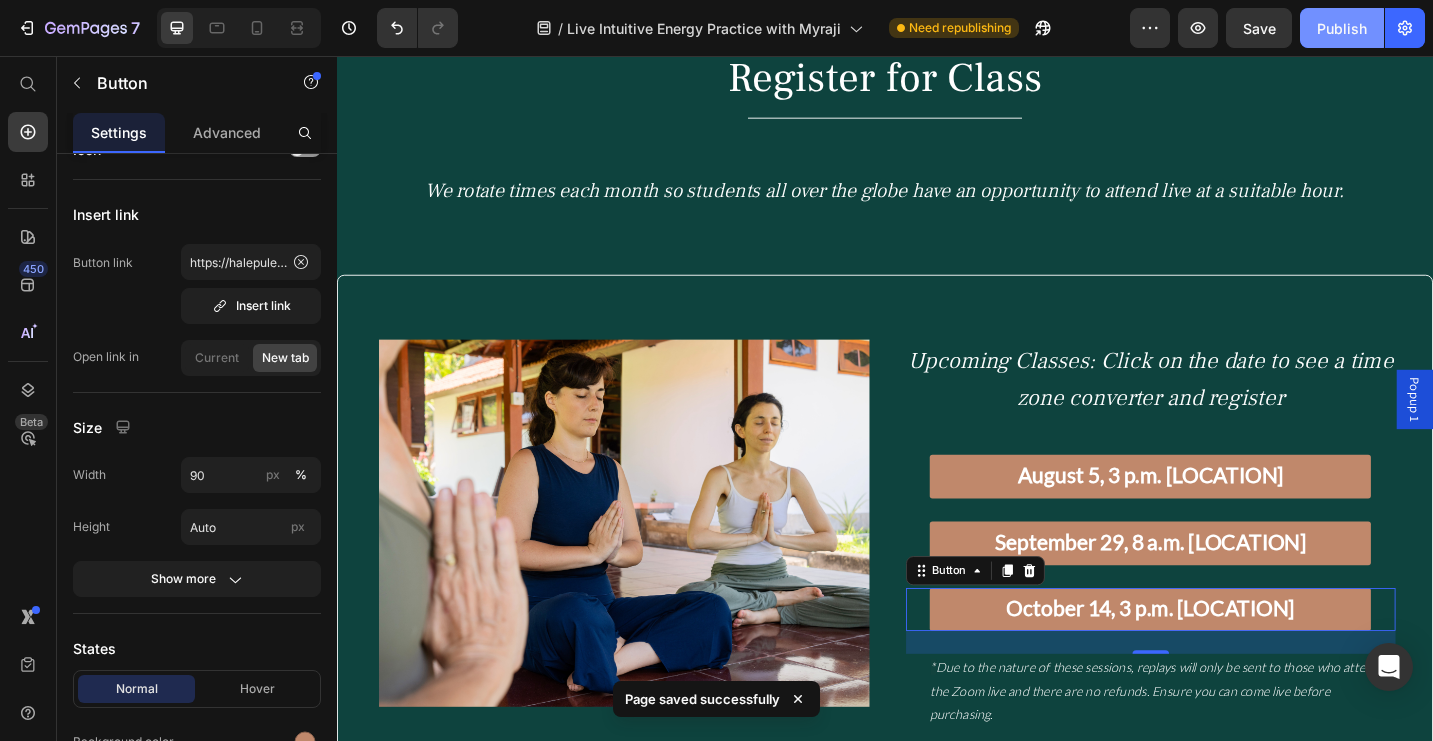 click on "Publish" at bounding box center (1342, 28) 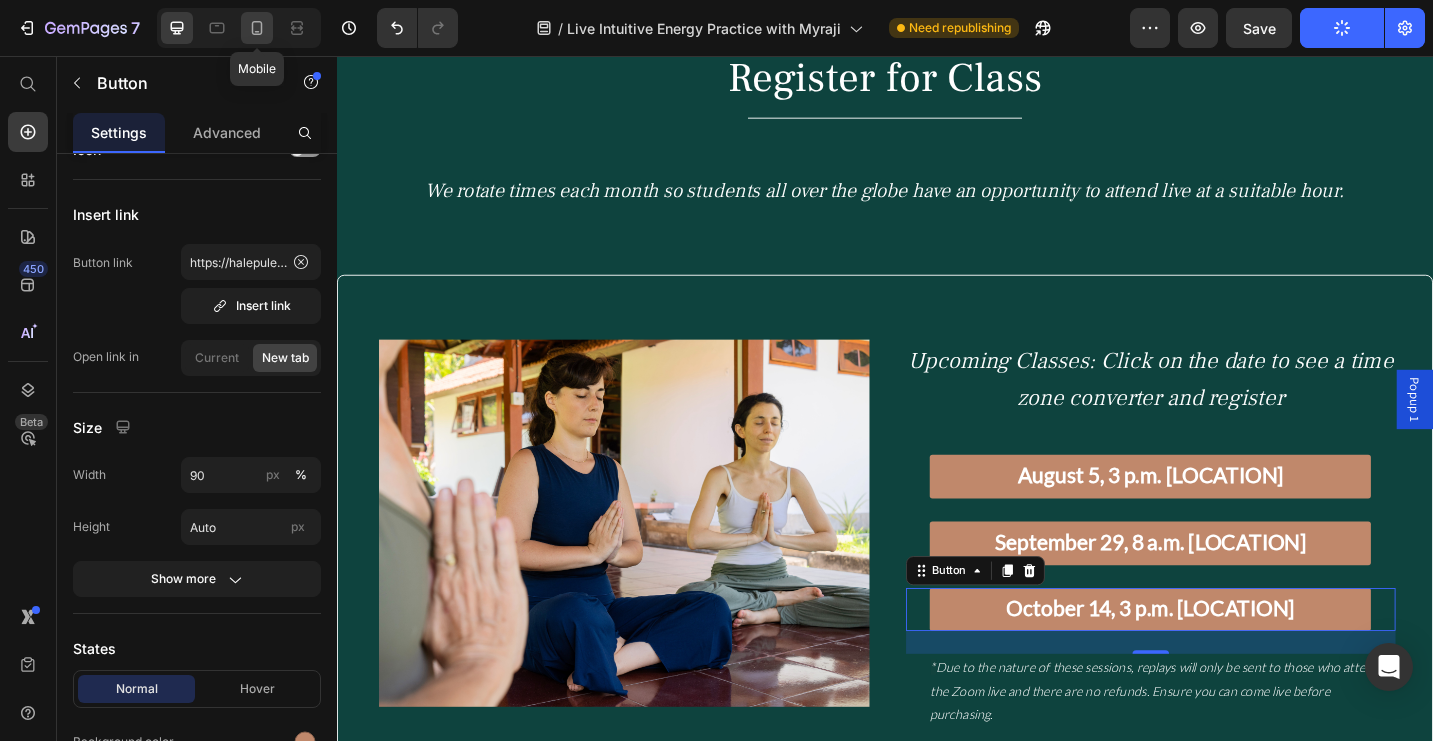 click 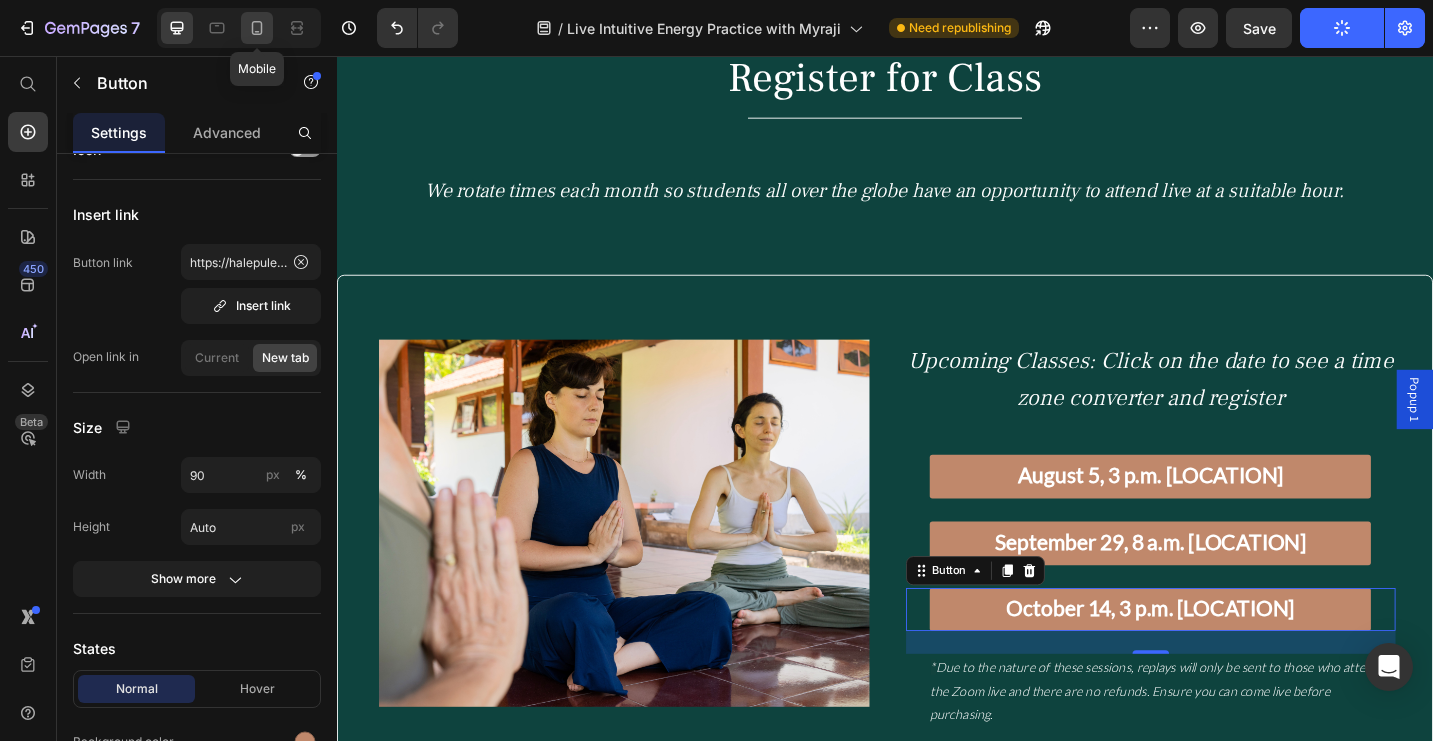 type on "14" 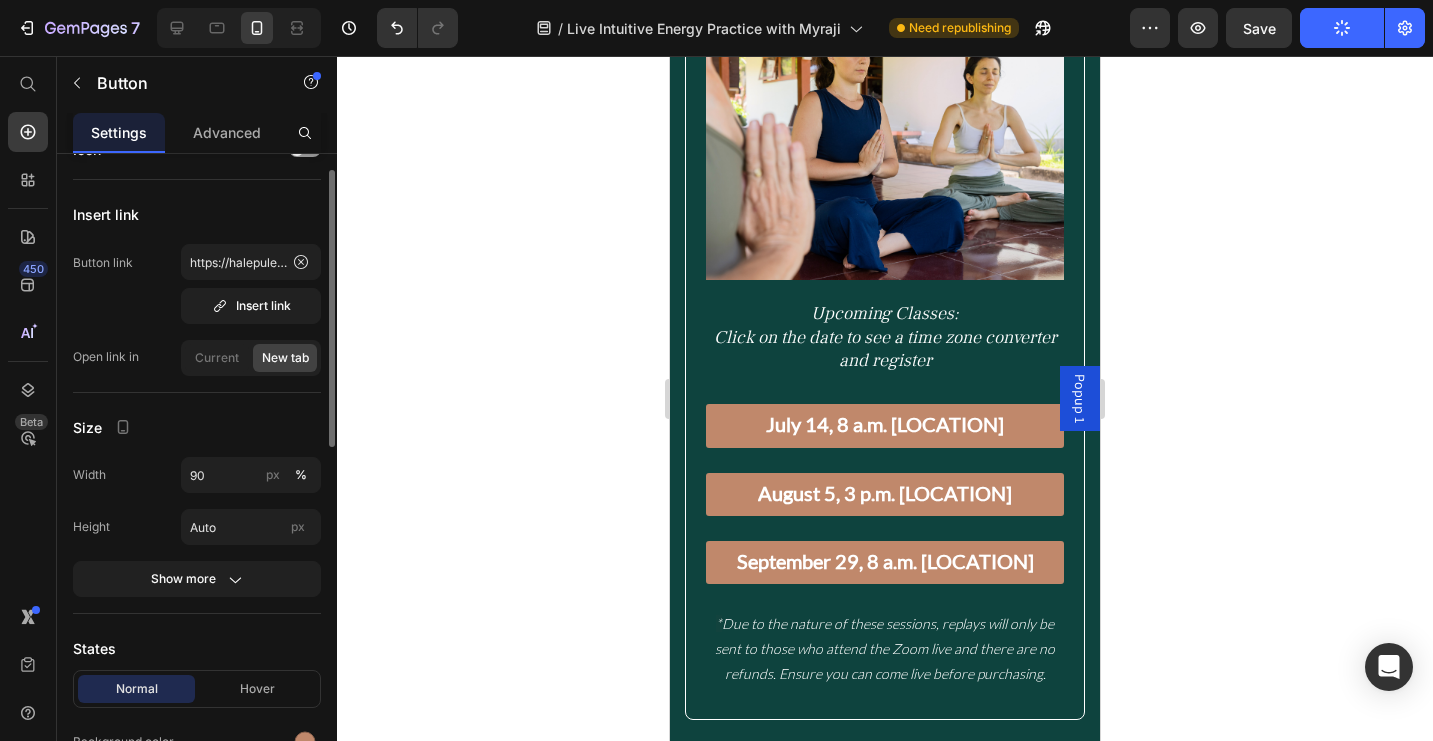 scroll, scrollTop: 4139, scrollLeft: 0, axis: vertical 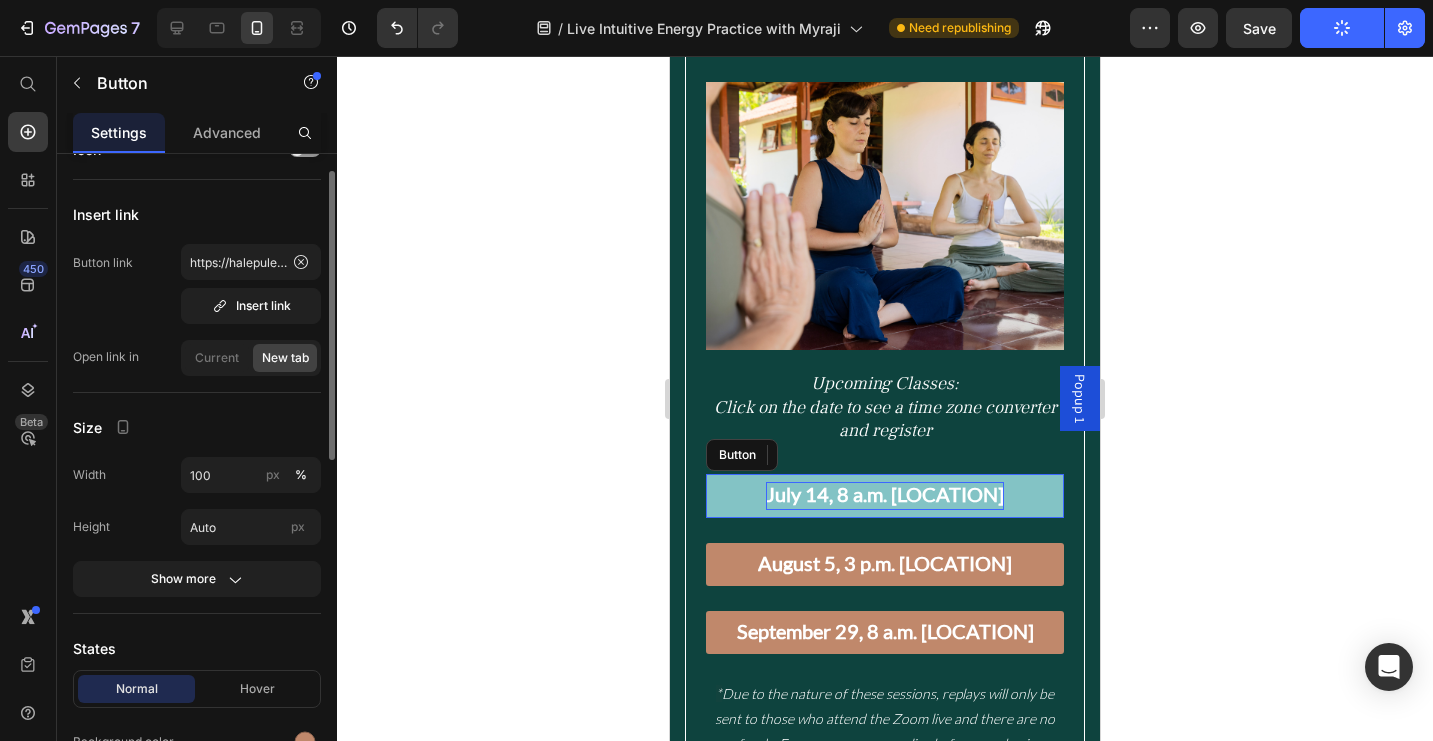 click on "July 14, 8 a.m. [LOCATION]" at bounding box center (885, 494) 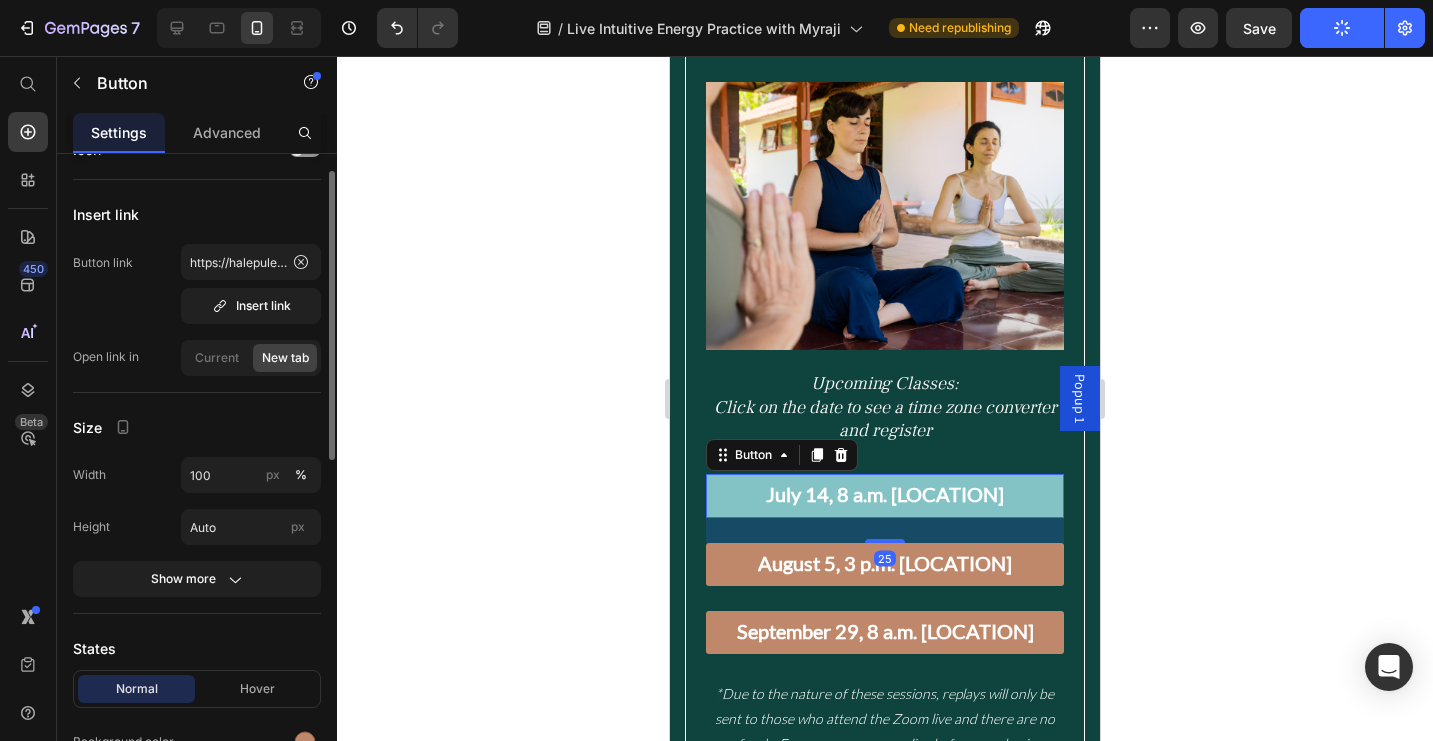 click on "July 14, 8 a.m. [LOCATION]" at bounding box center (885, 495) 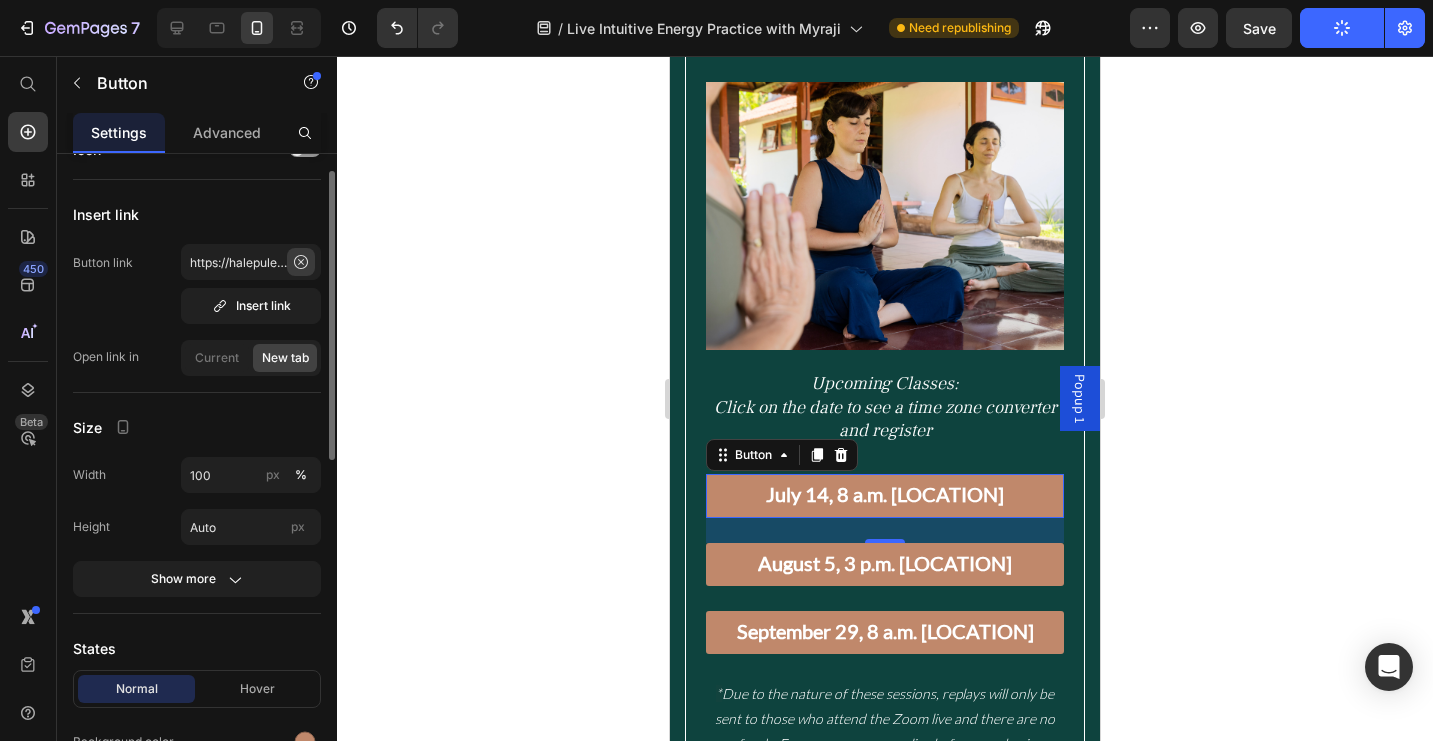 click 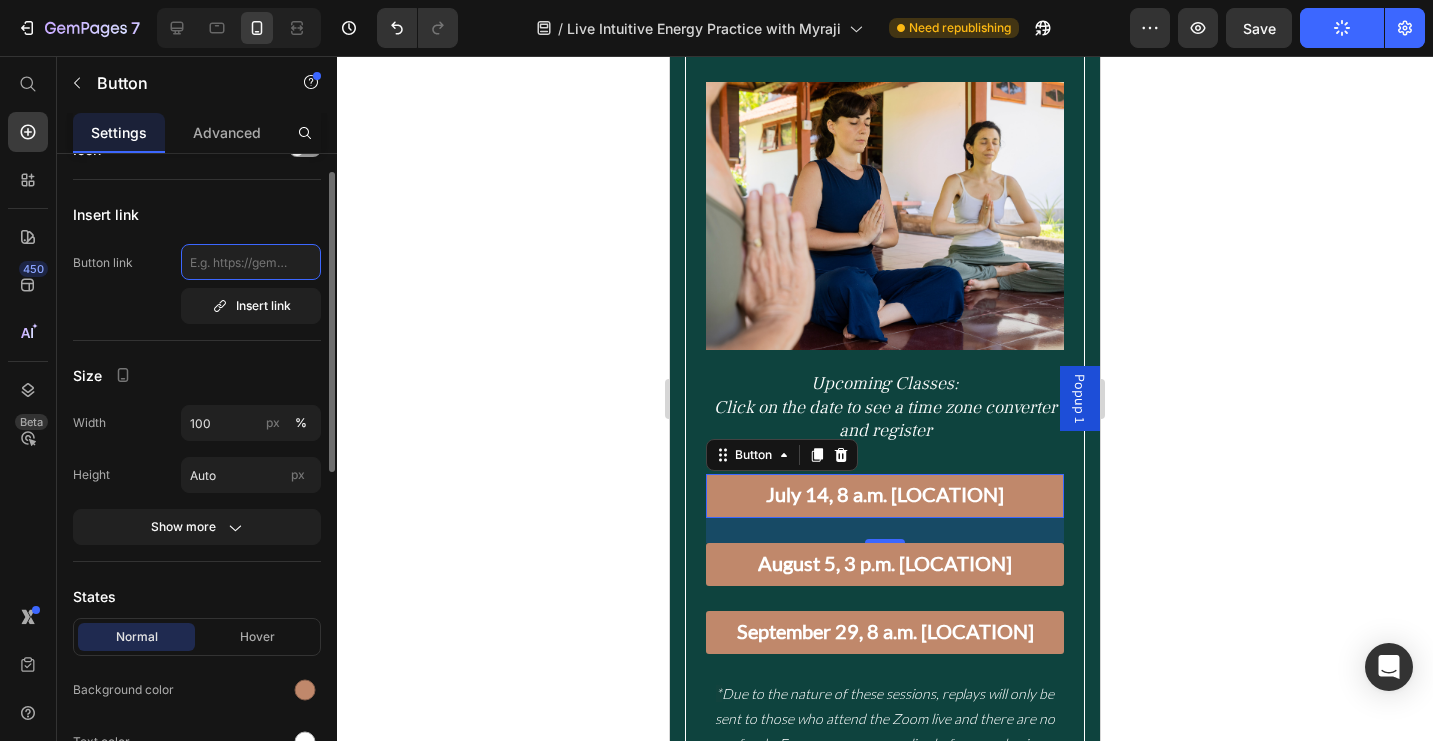 paste on "https://halepule.com/products/live-intuitive-energy-practice-with-myraji-october-2025" 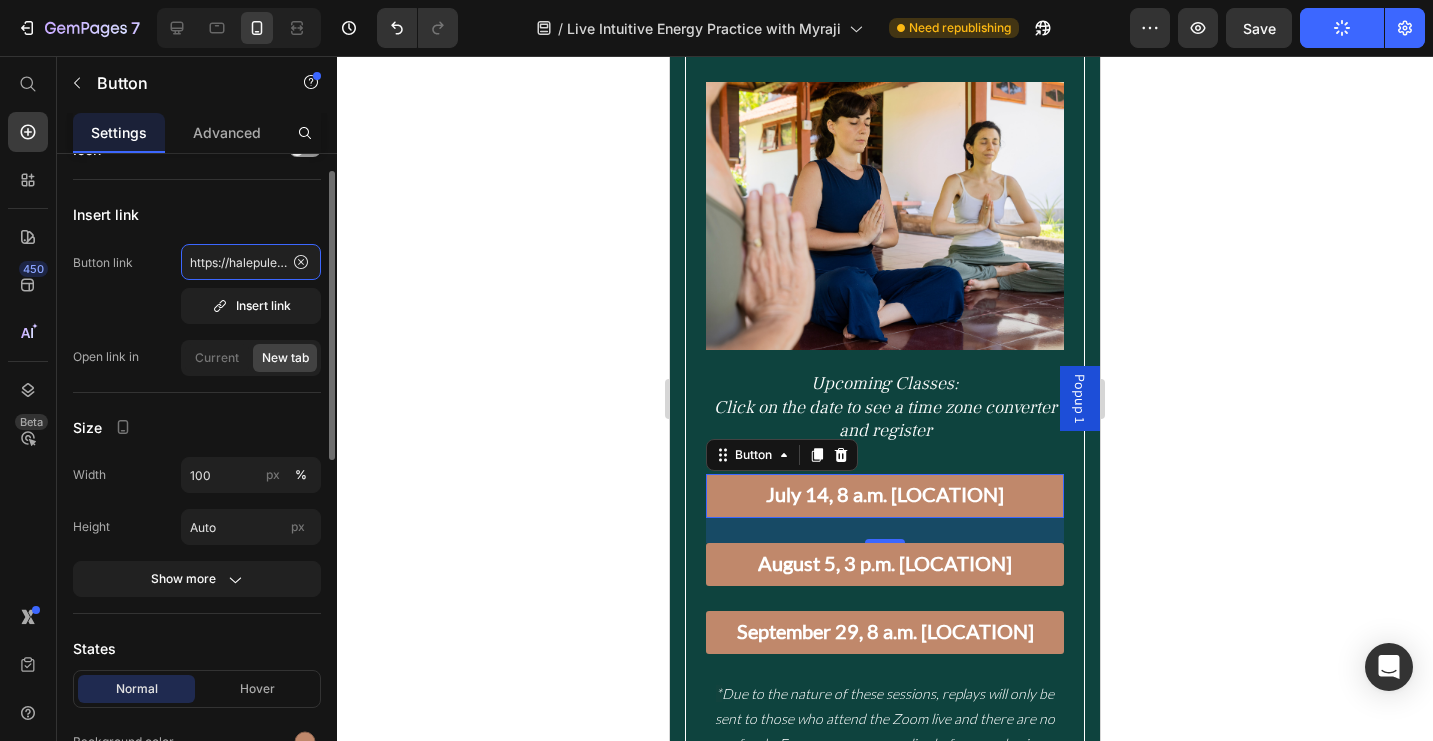 type on "https://halepule.com/products/live-intuitive-energy-practice-with-myraji-october-2025" 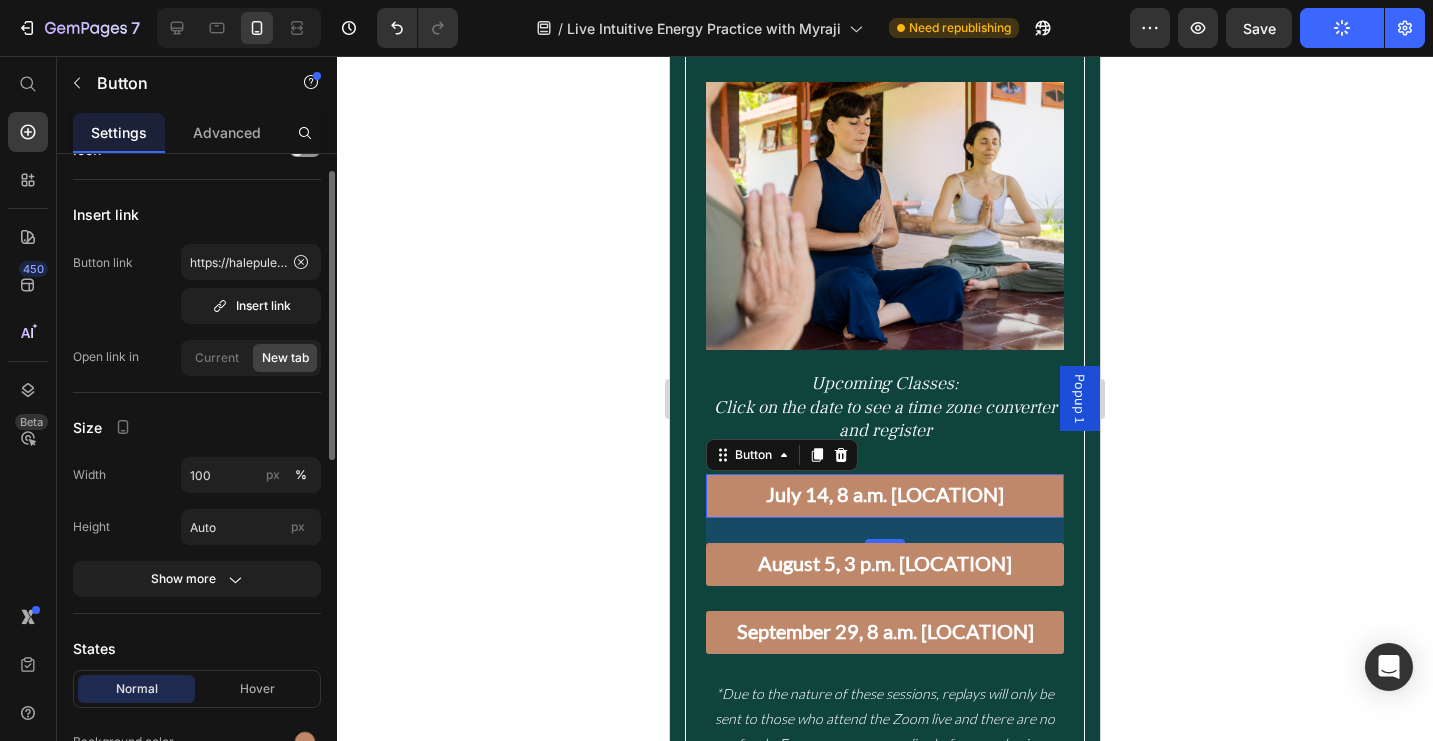 click on "Button link https://halepule.com/products/live-intuitive-energy-practice-with-myraji-october-2025 Insert link" at bounding box center [197, 284] 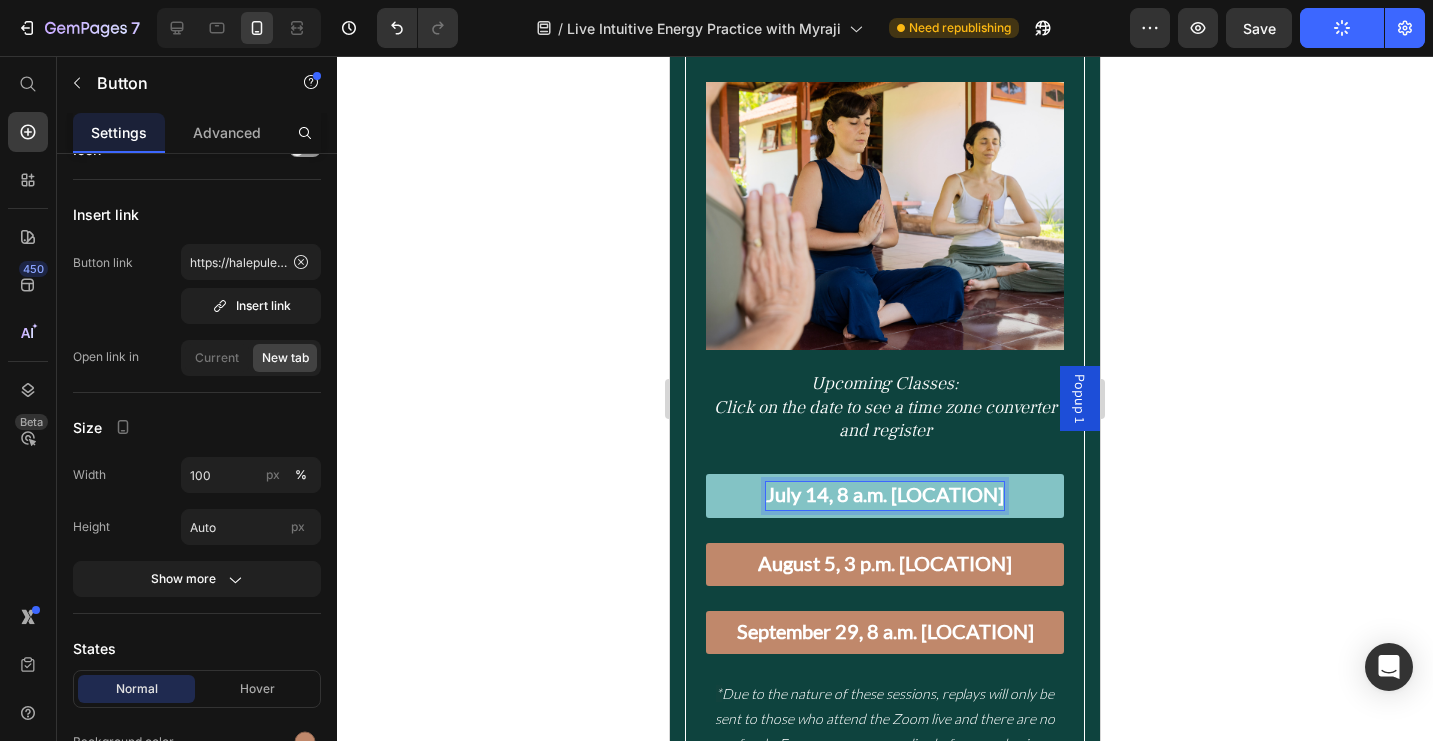 click on "July 14, 8 a.m. [LOCATION]" at bounding box center (885, 494) 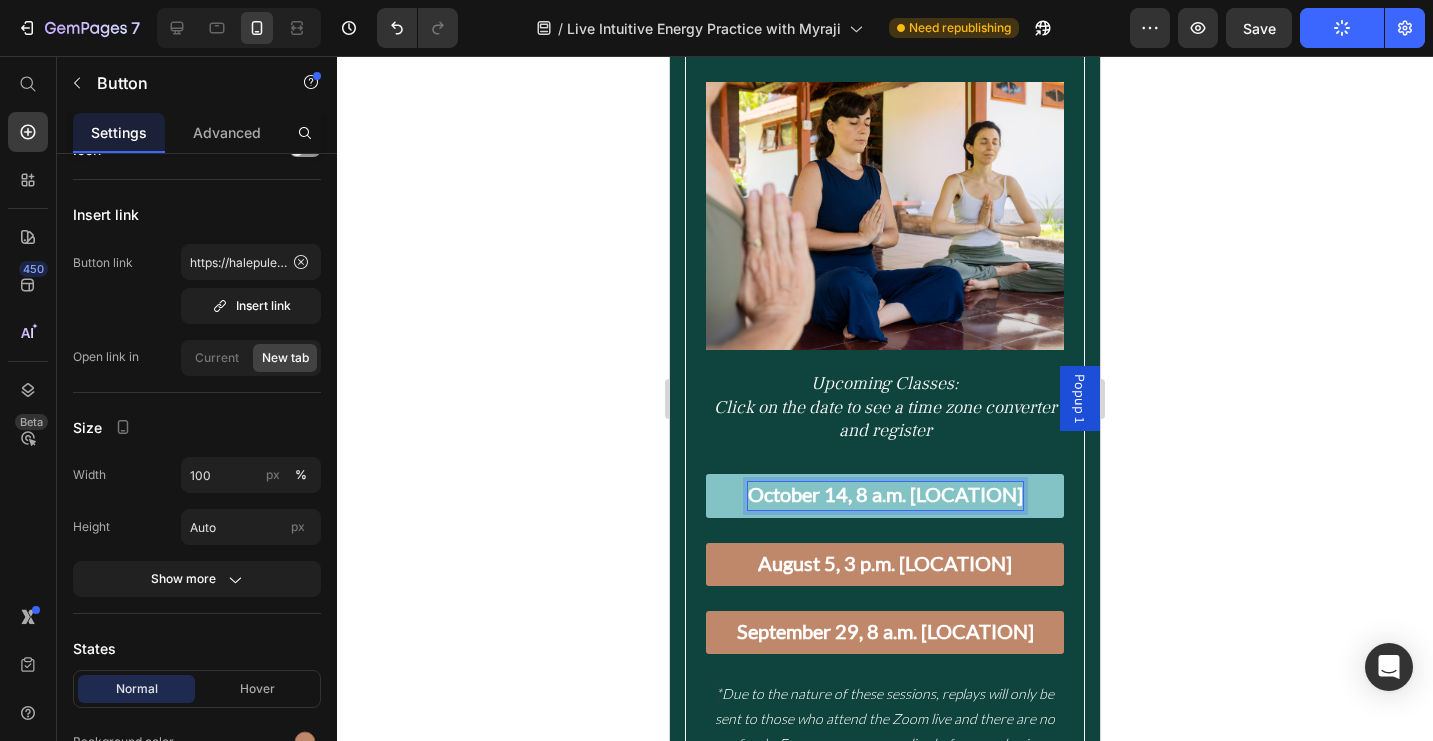 click on "October 14, 8 a.m. [LOCATION]" at bounding box center (885, 494) 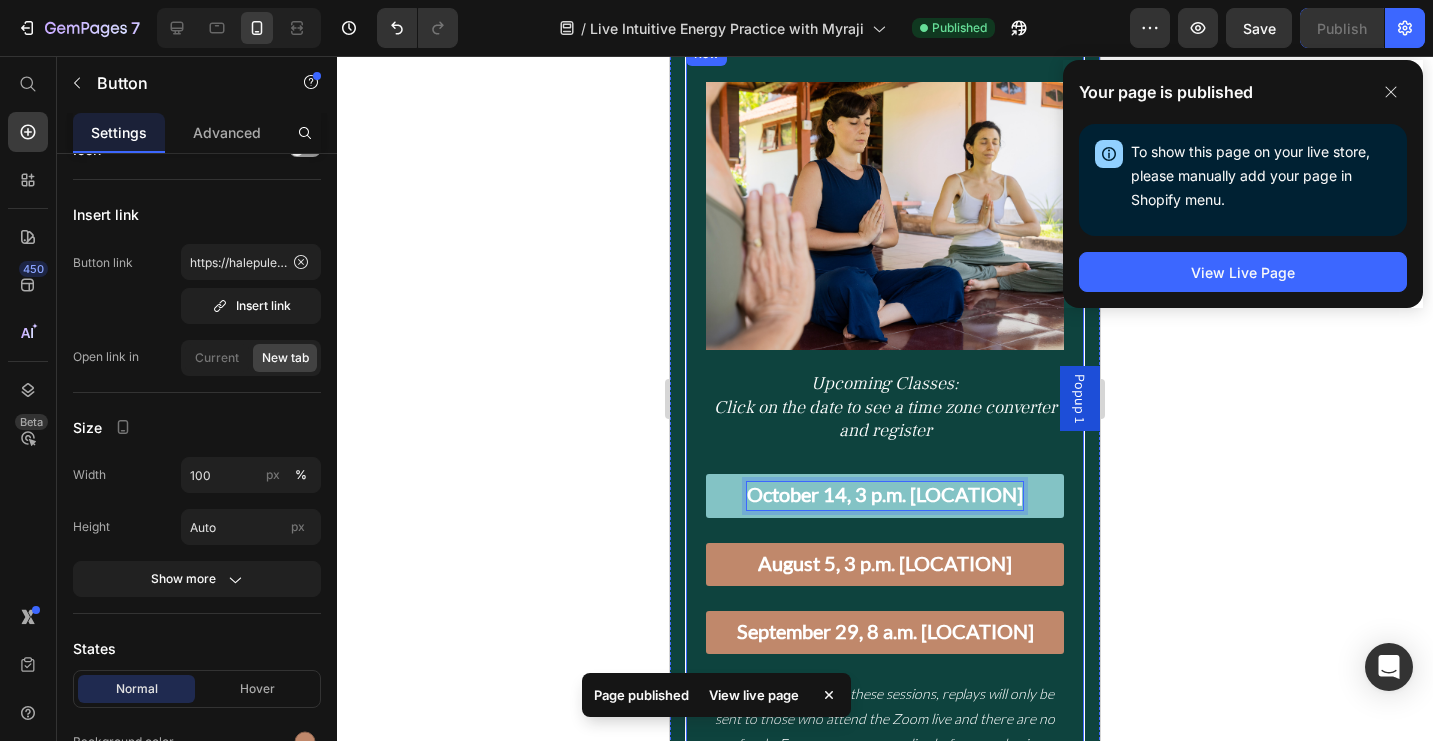click on "Upcoming Classes: Click on the date to see a time zone converter and register Text Block October 14, 3 p.m. [LOCATION] Button August 5, 3 p.m. [LOCATION] Button September 29, 8 a.m. [LOCATION] Button * Due to the nature of these sessions, replays will only be sent to those who attend the Zoom live and there are no refunds. Ensure you can come live before purchasing. Text Block" at bounding box center [885, 564] 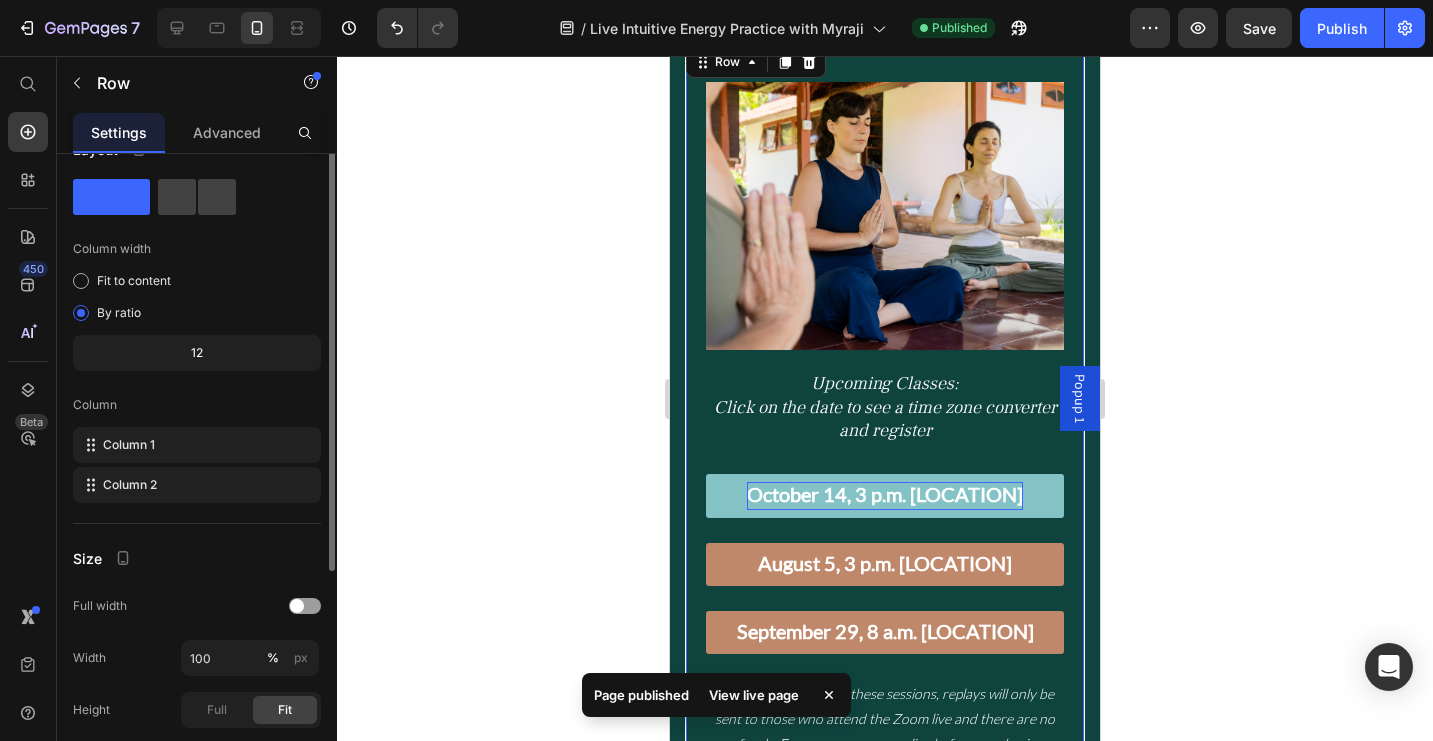 scroll, scrollTop: 0, scrollLeft: 0, axis: both 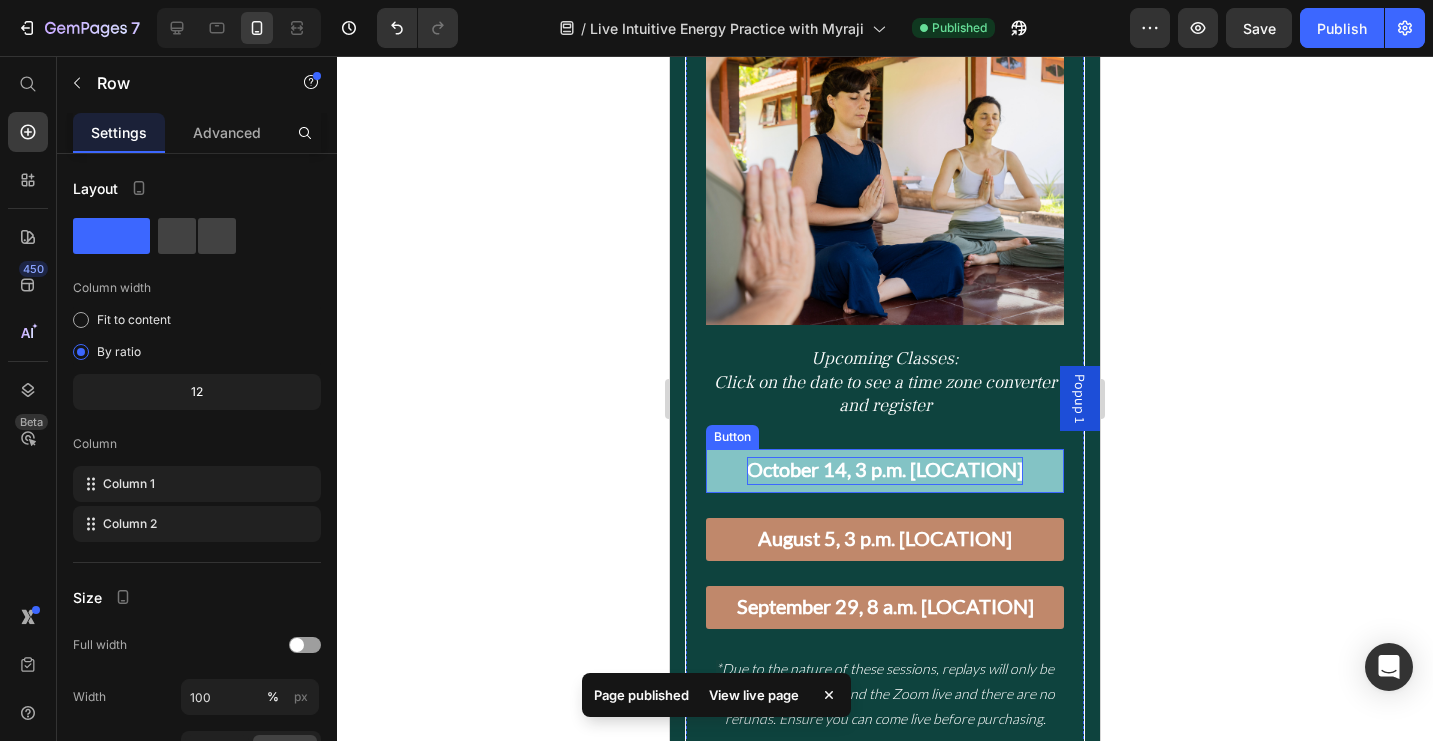 click on "October 14, 3 p.m. [LOCATION]" at bounding box center (885, 470) 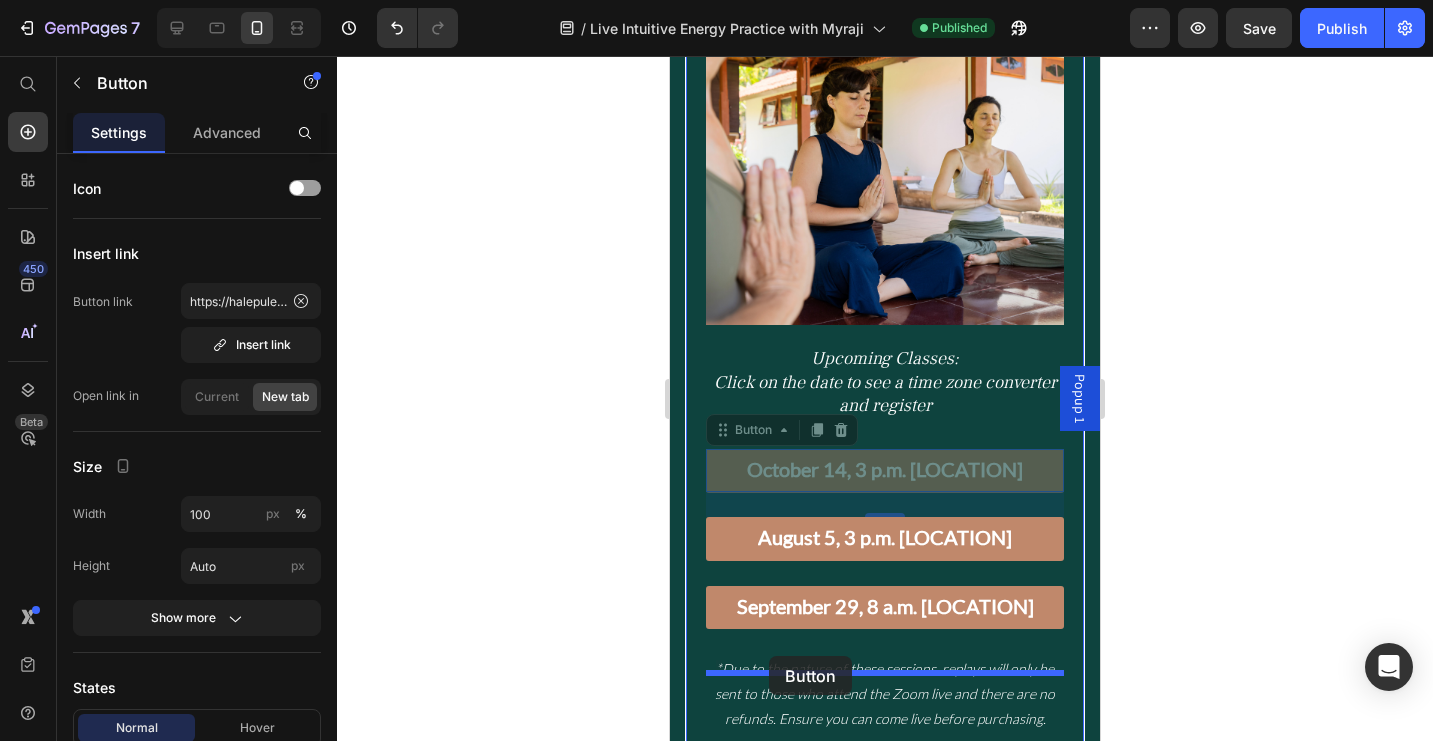 drag, startPoint x: 740, startPoint y: 453, endPoint x: 769, endPoint y: 656, distance: 205.06097 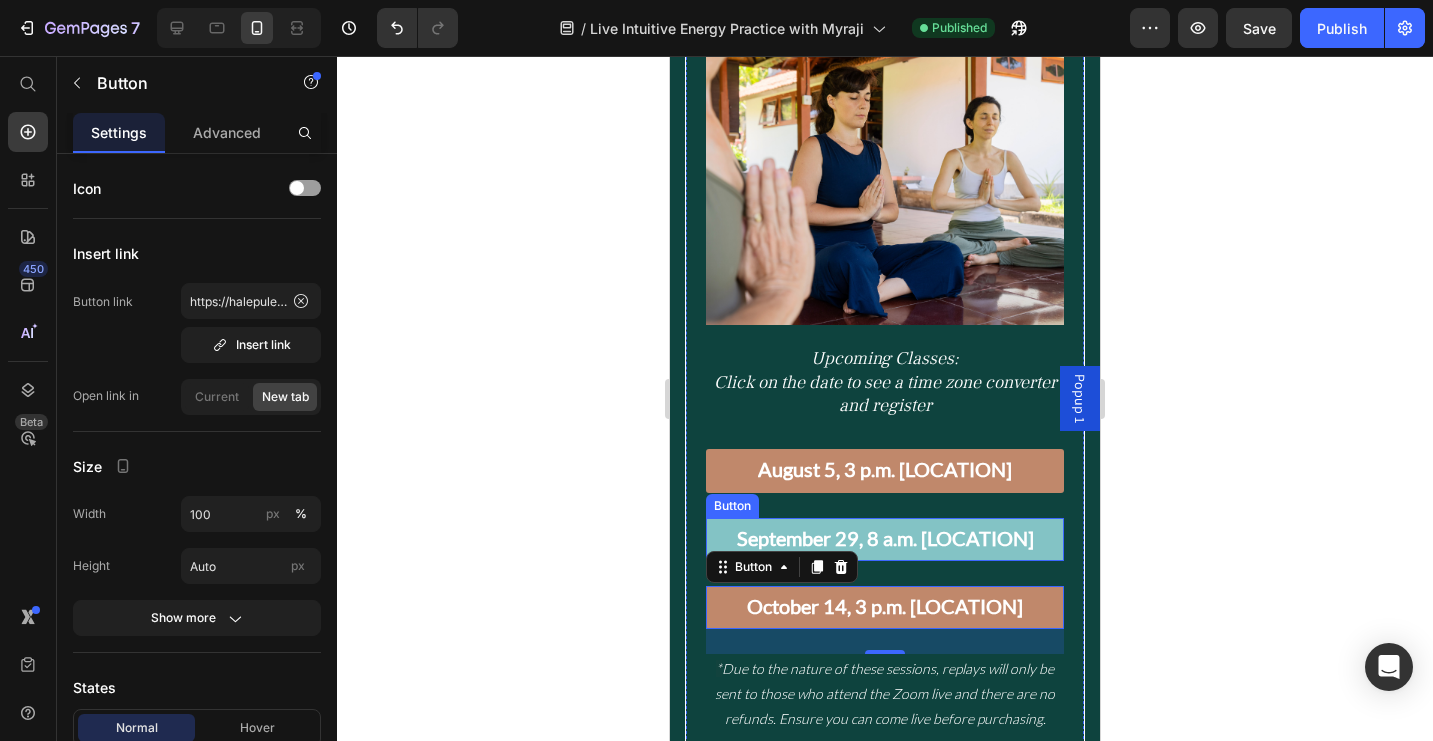 click on "September 29, 8 a.m. [LOCATION]" at bounding box center (885, 539) 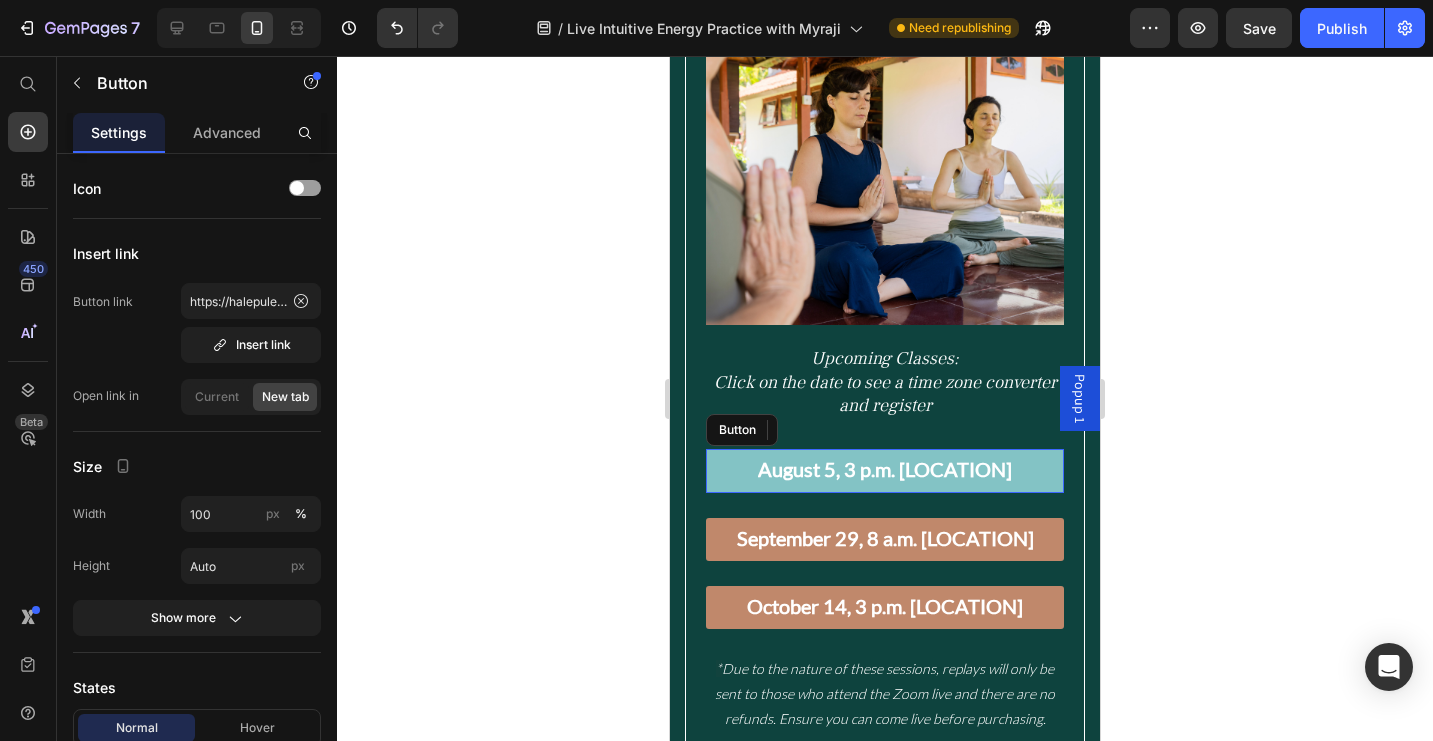 click on "August 5, 3 p.m. [LOCATION]" at bounding box center (885, 470) 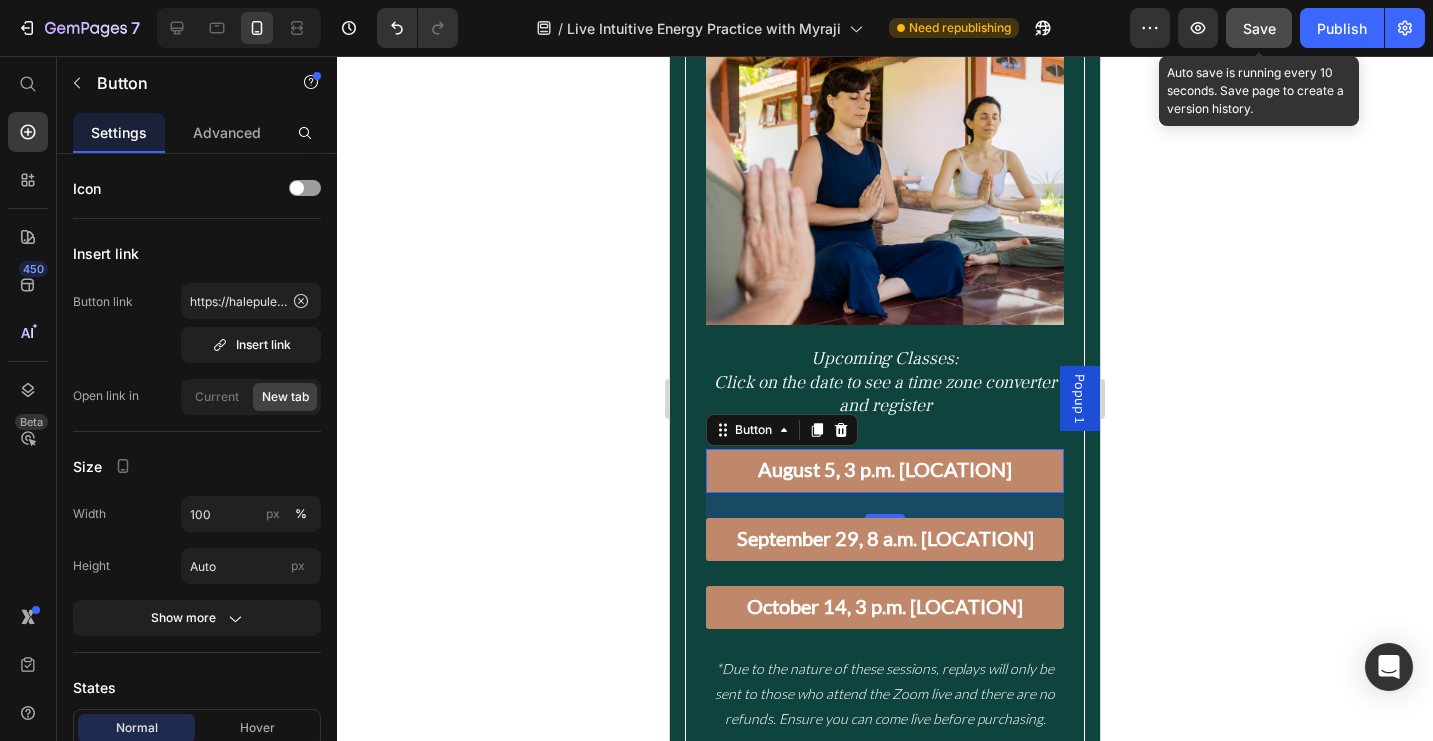 click on "Save" at bounding box center (1259, 28) 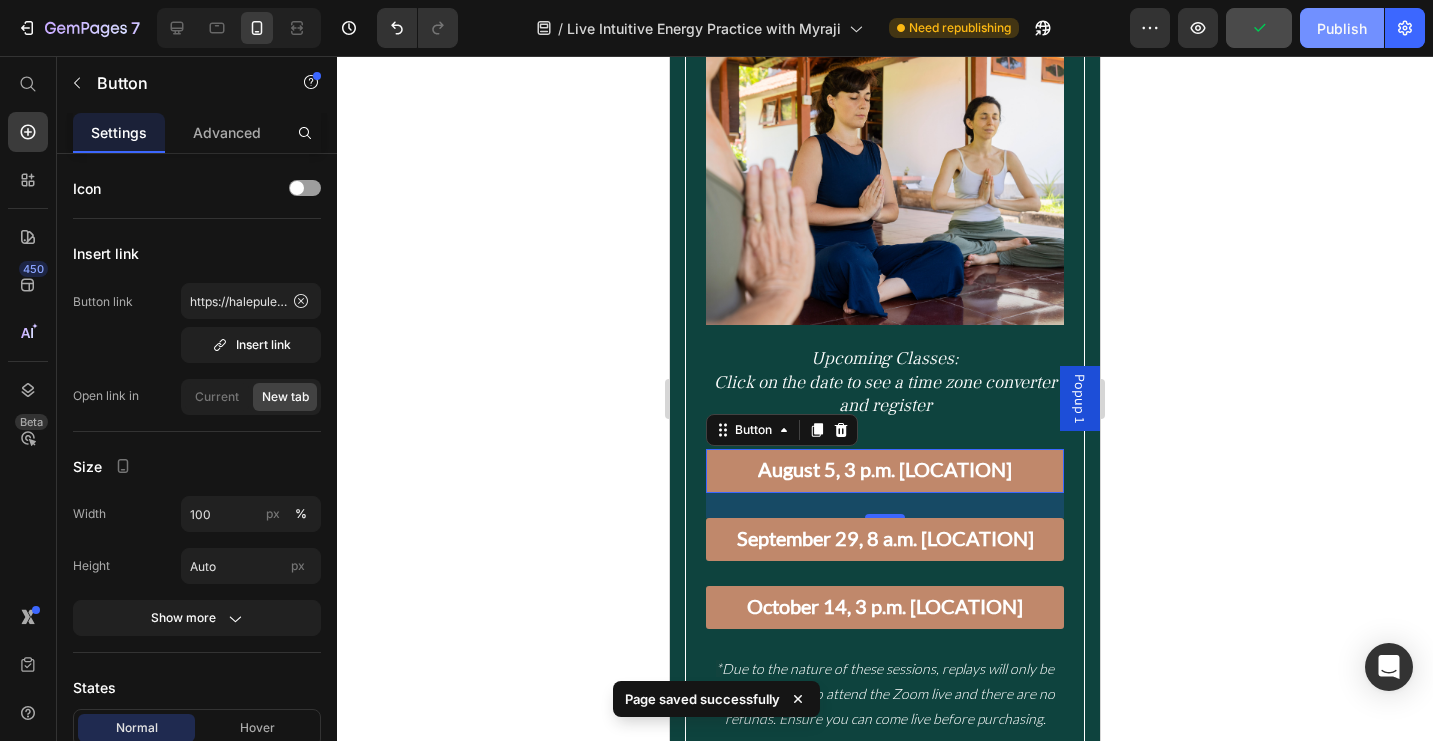 click on "Publish" at bounding box center (1342, 28) 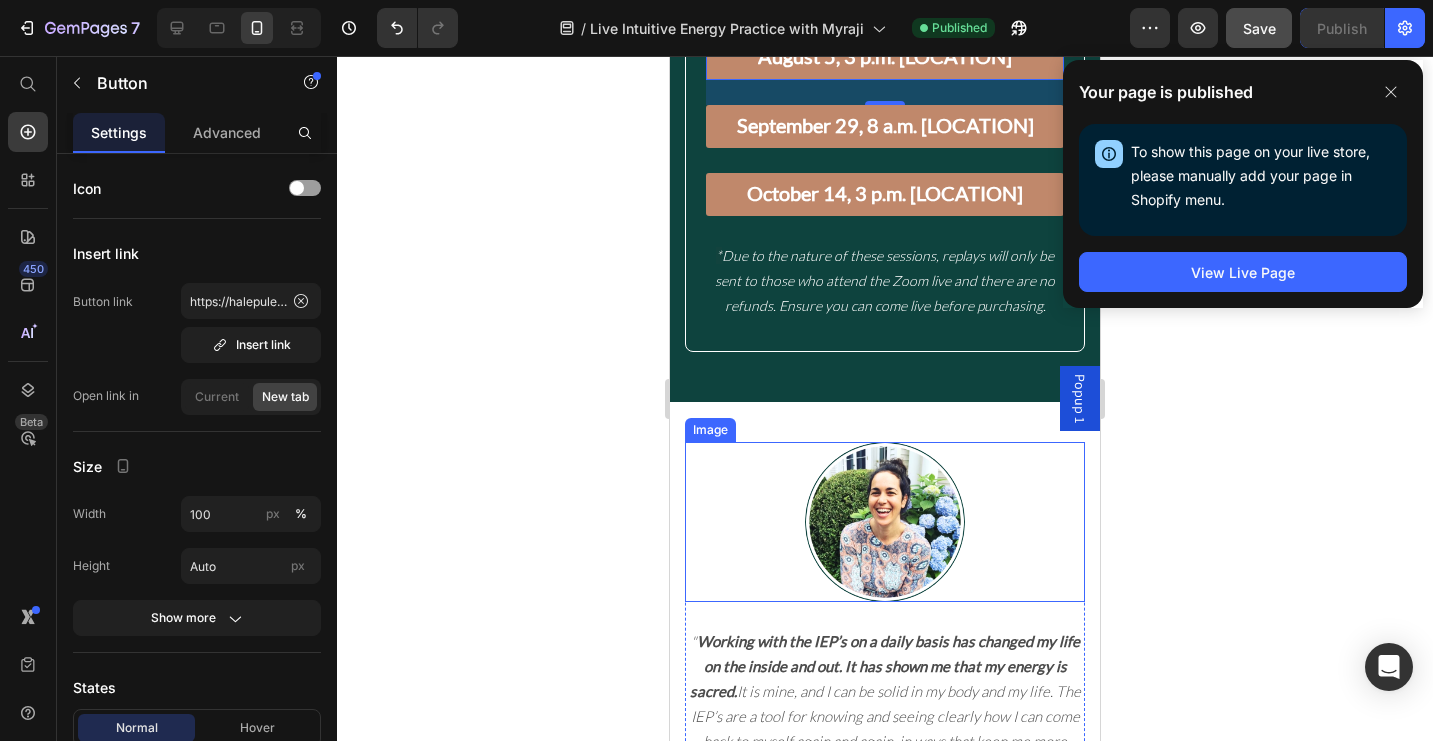 scroll, scrollTop: 4375, scrollLeft: 0, axis: vertical 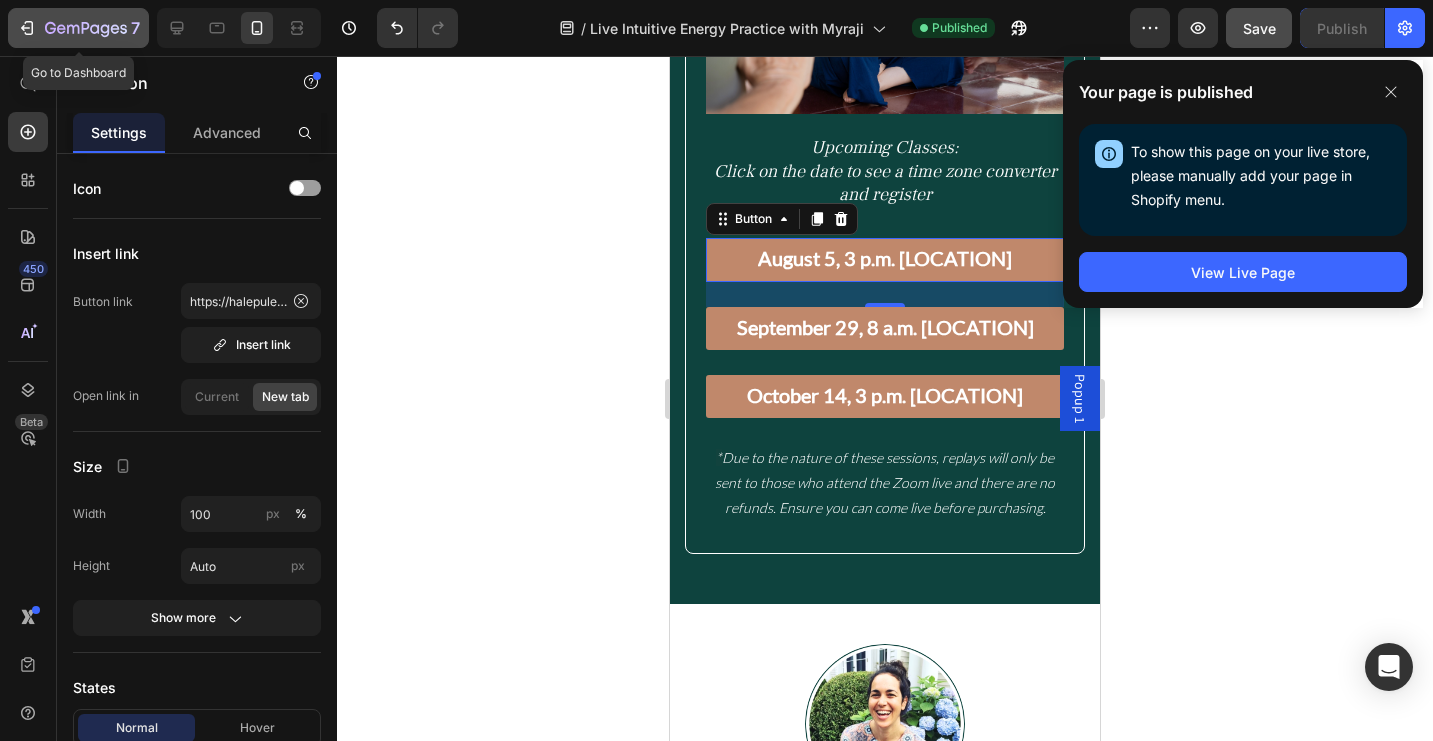 click 